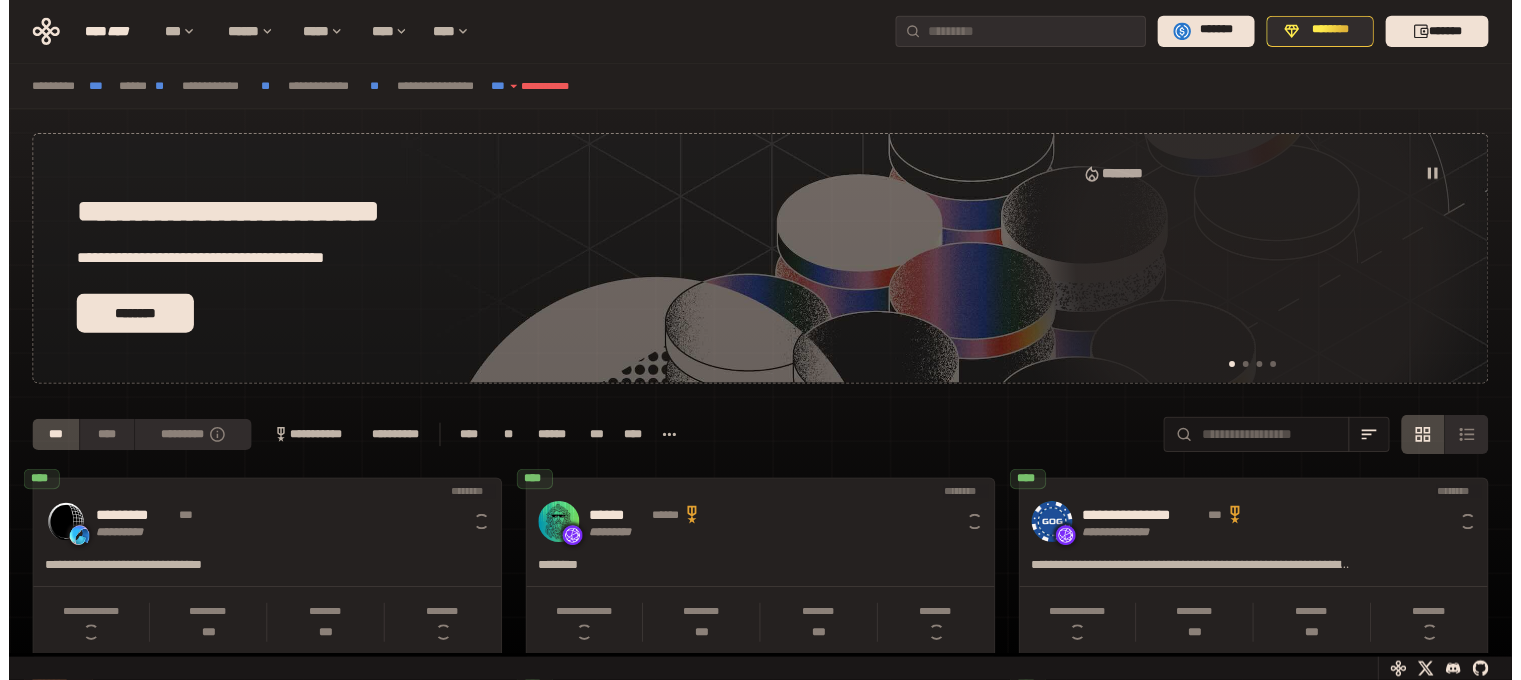 scroll, scrollTop: 0, scrollLeft: 0, axis: both 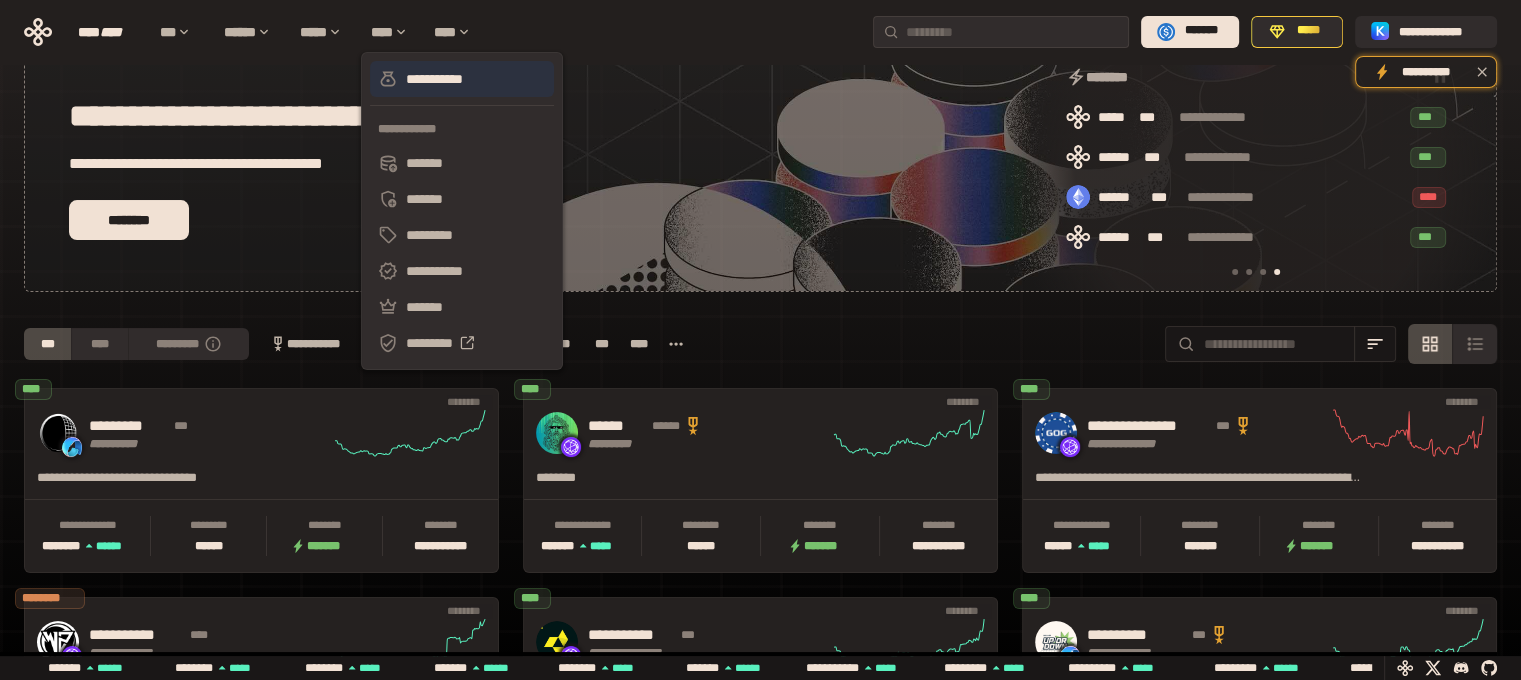 click on "**********" at bounding box center [462, 79] 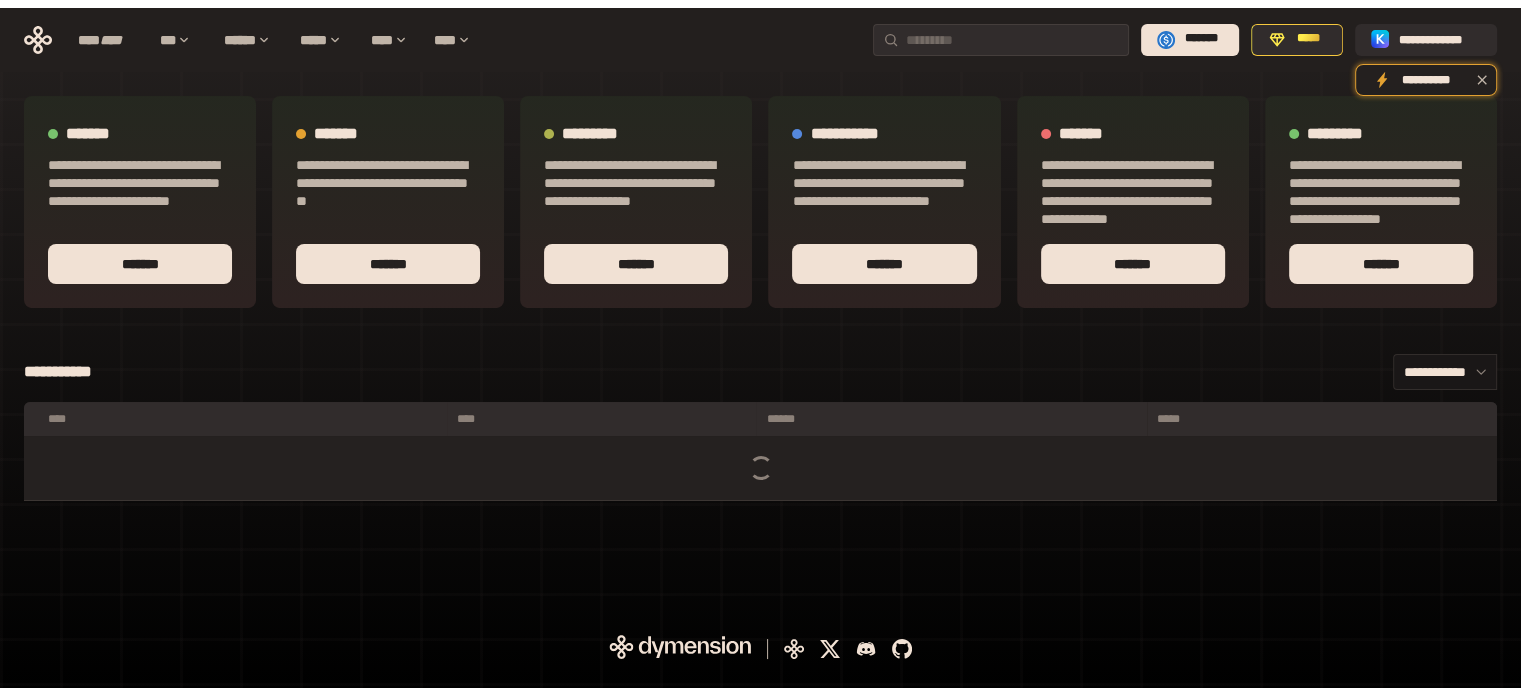 scroll, scrollTop: 0, scrollLeft: 0, axis: both 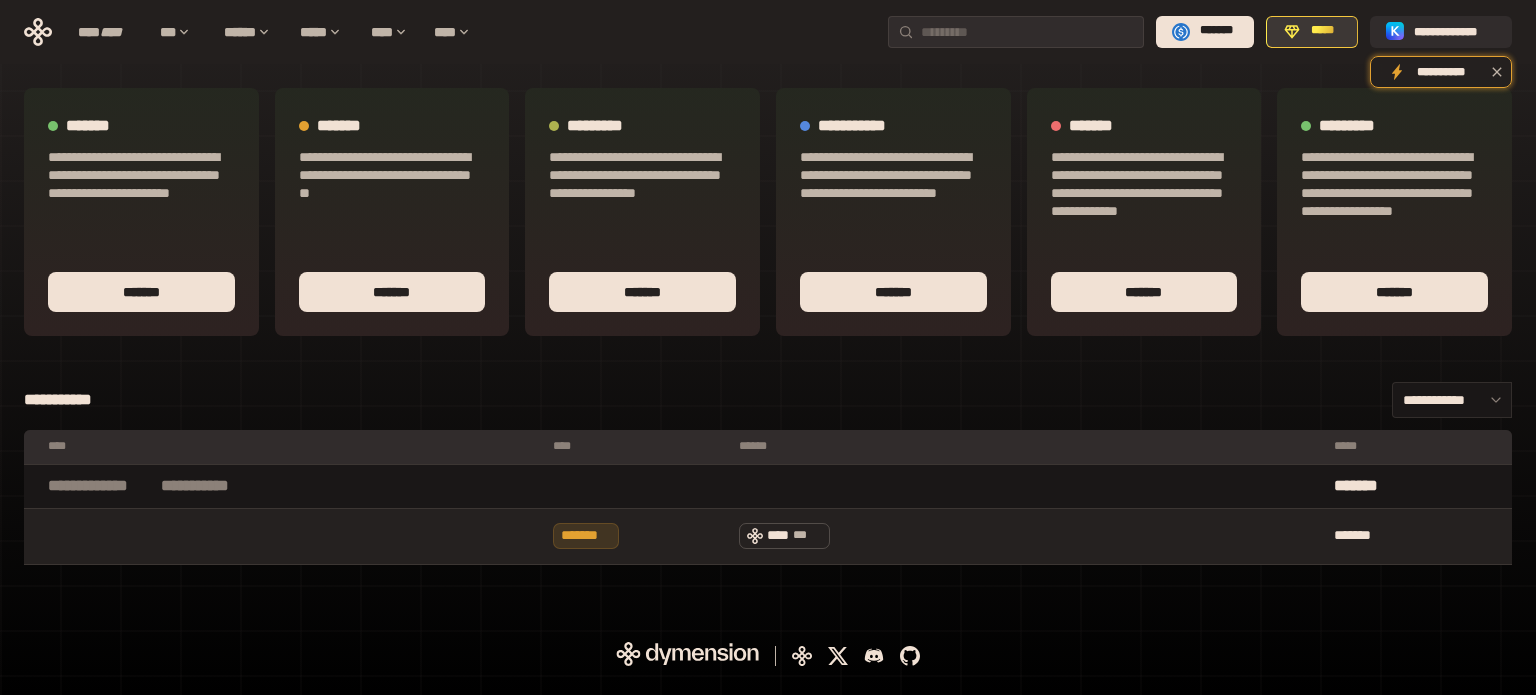 click on "*****" at bounding box center [1322, 31] 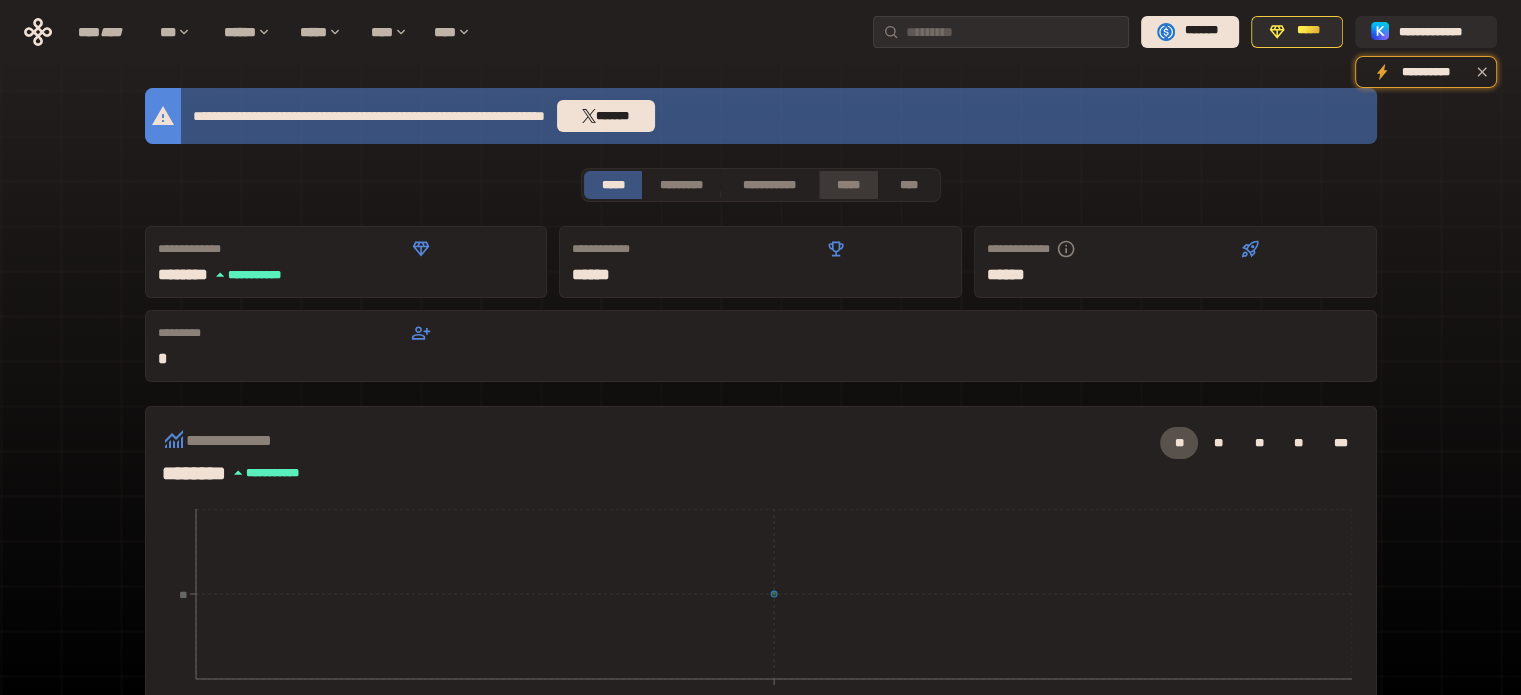 click on "*****" at bounding box center [849, 185] 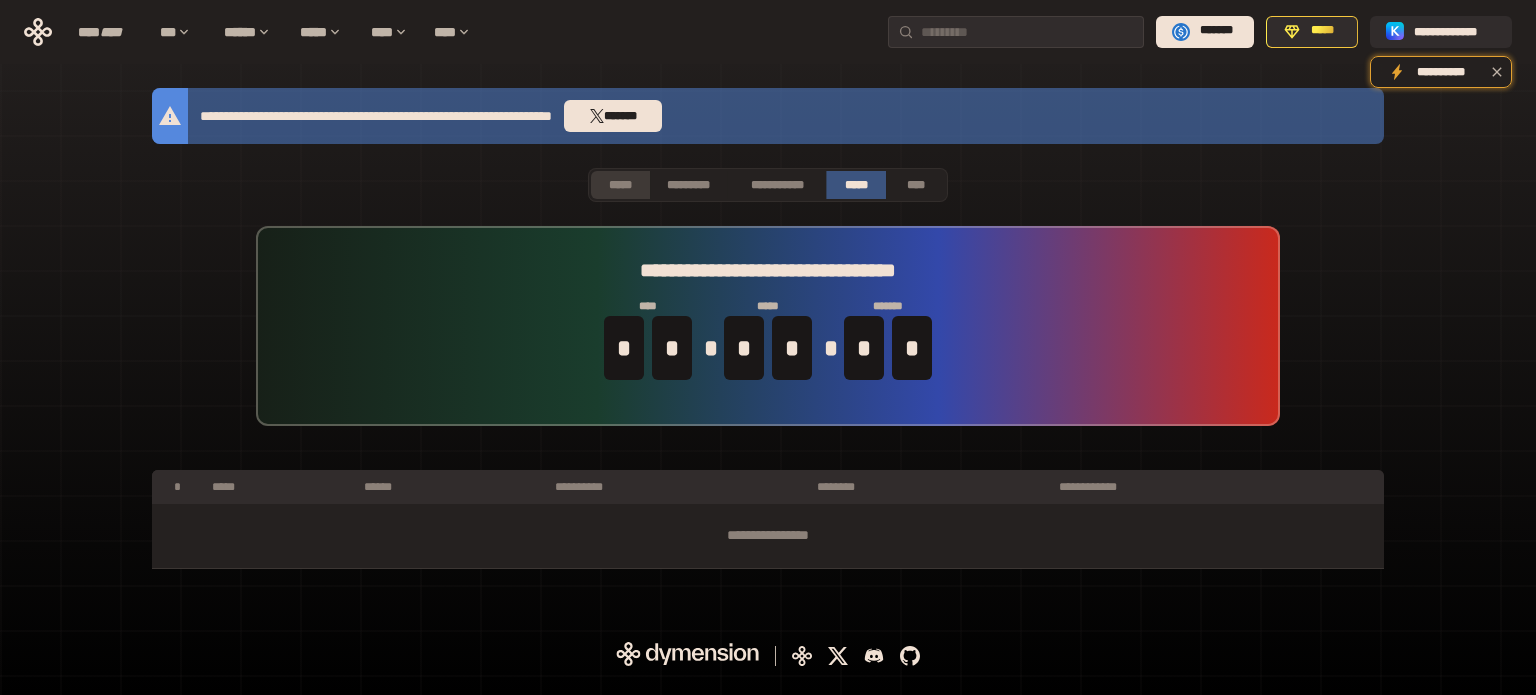 click on "*****" at bounding box center (620, 185) 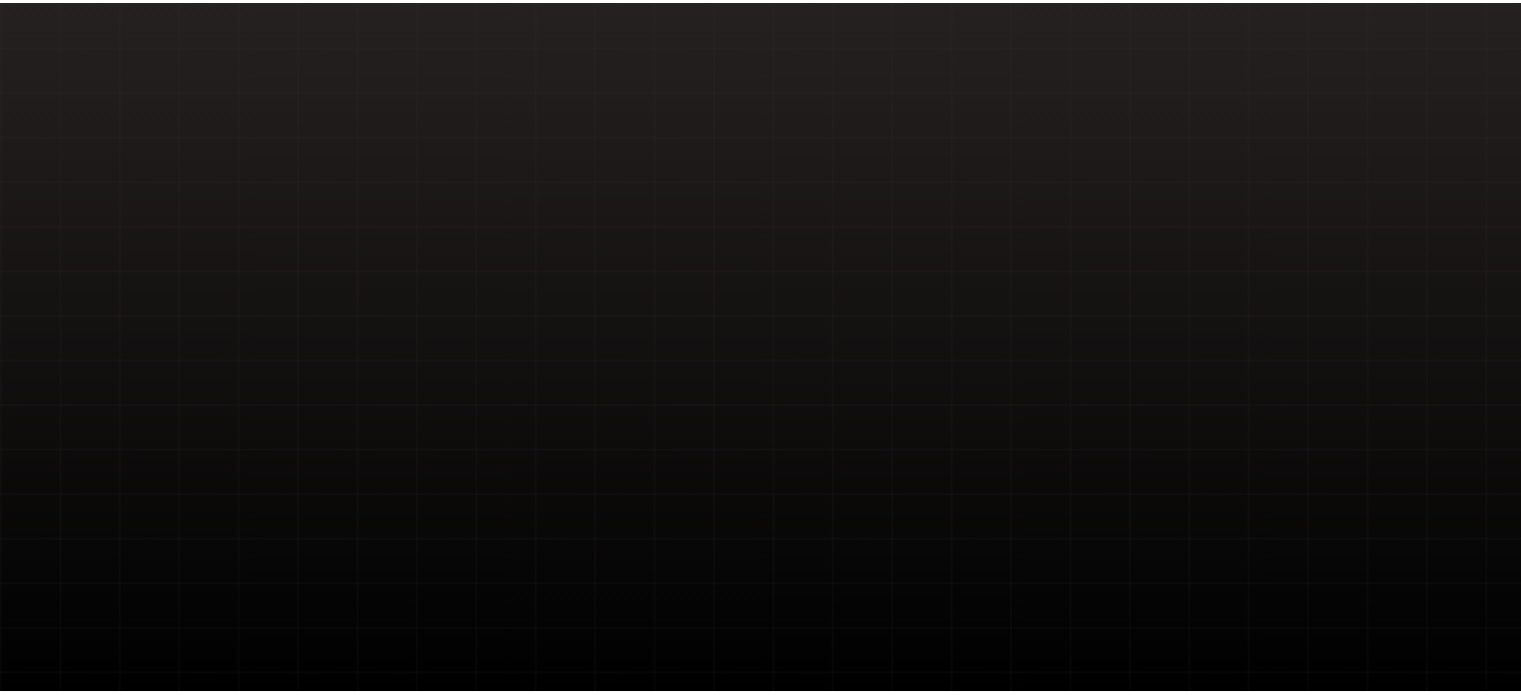 scroll, scrollTop: 0, scrollLeft: 0, axis: both 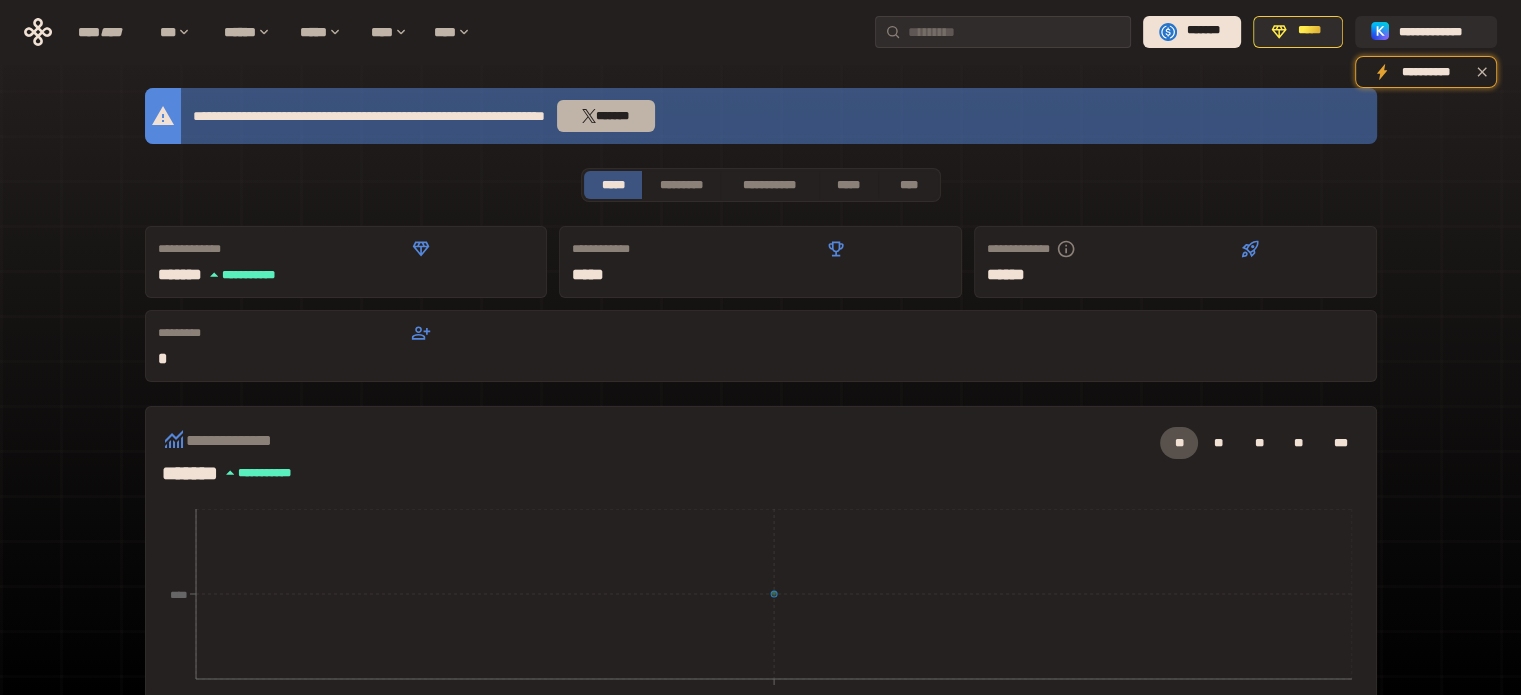 click on "*******" at bounding box center (606, 116) 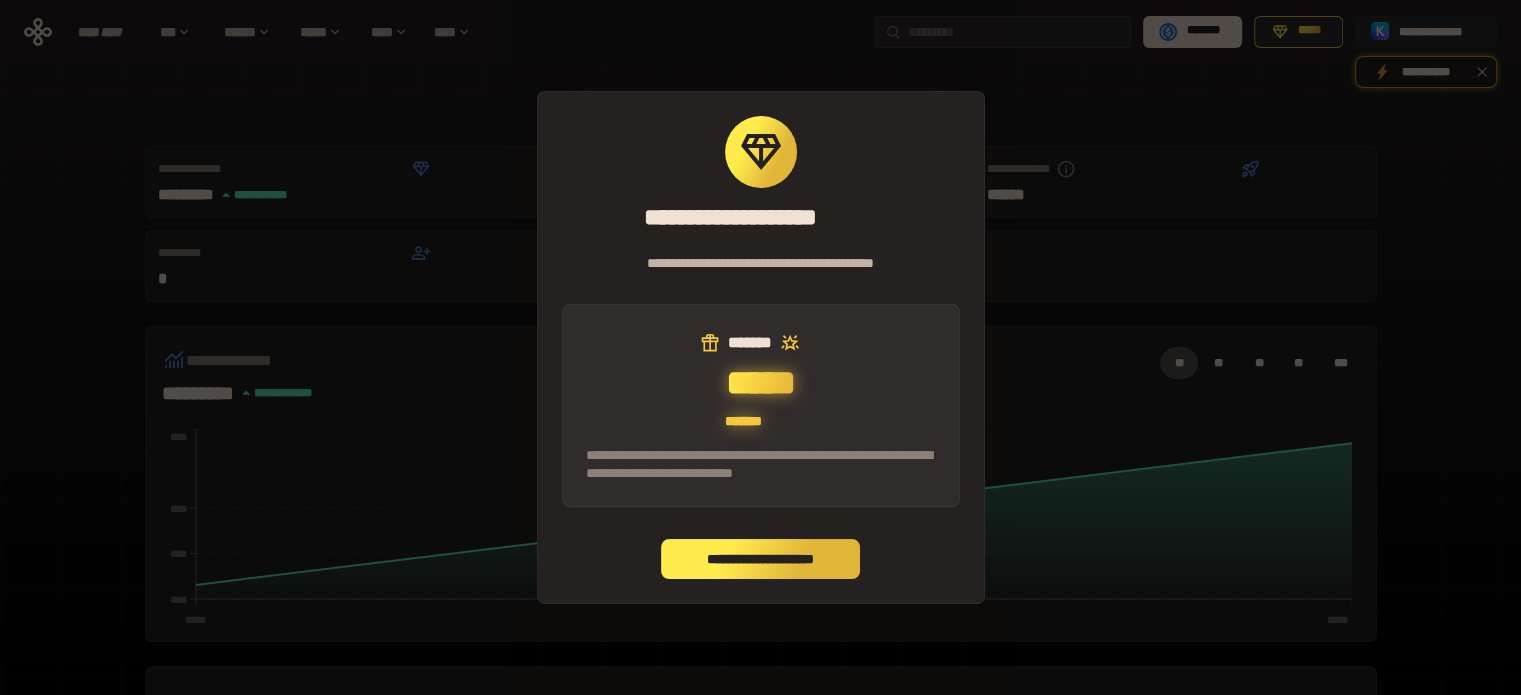 click on "**********" at bounding box center (761, 559) 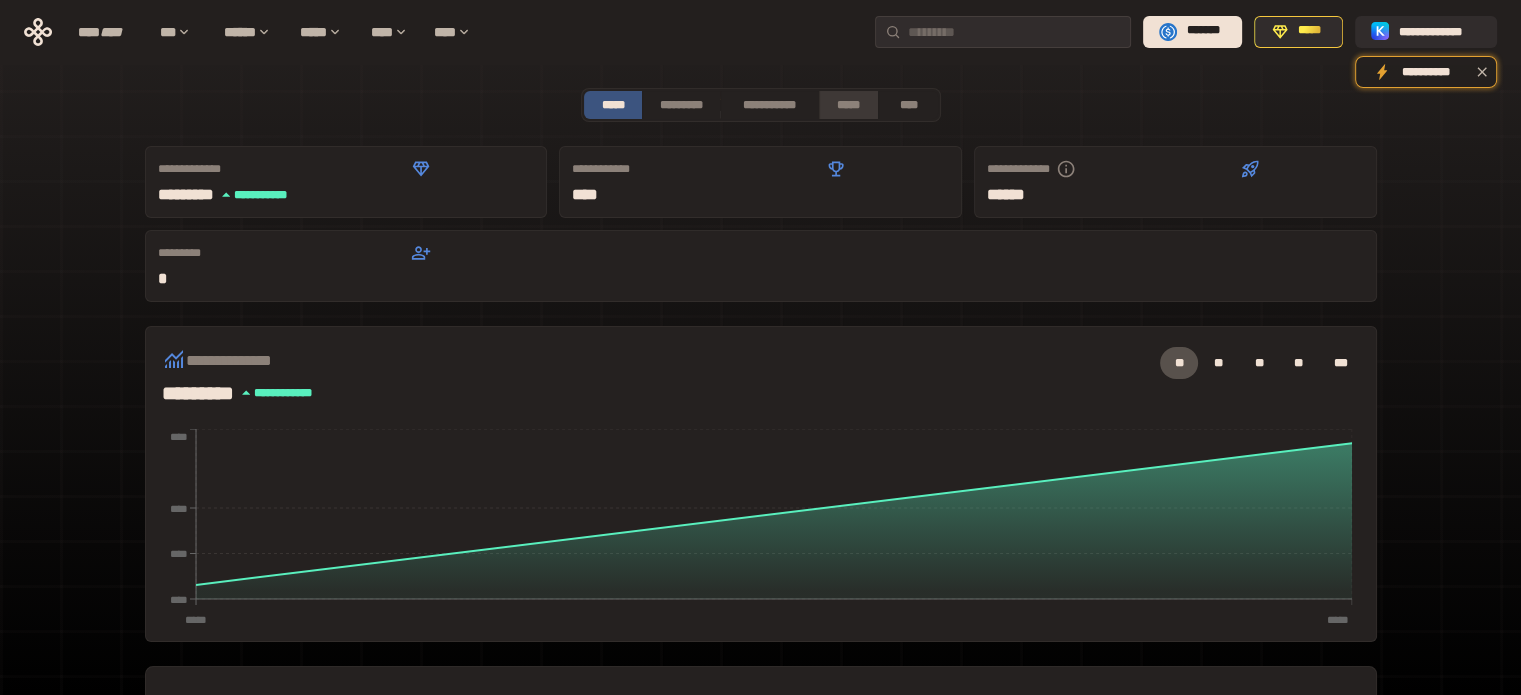 click on "*****" at bounding box center [849, 105] 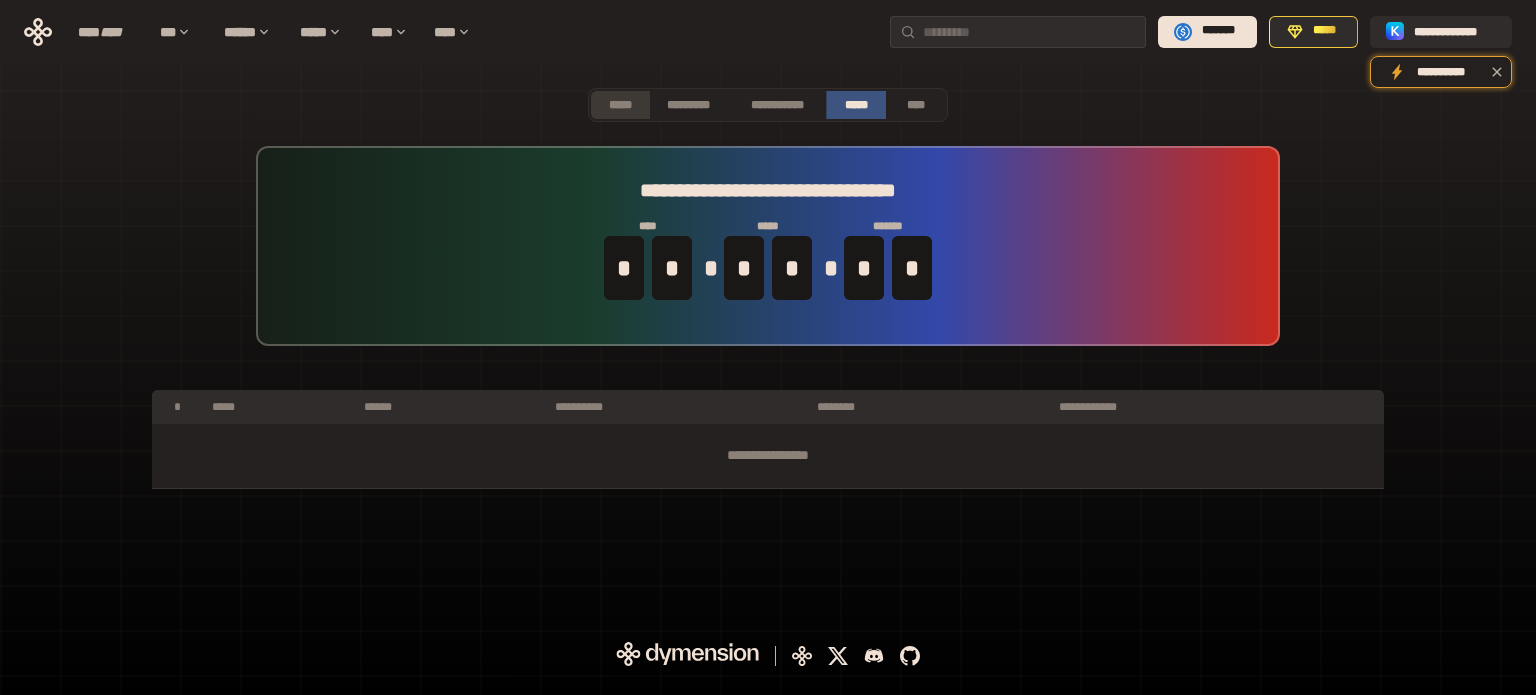 click on "*****" at bounding box center (620, 105) 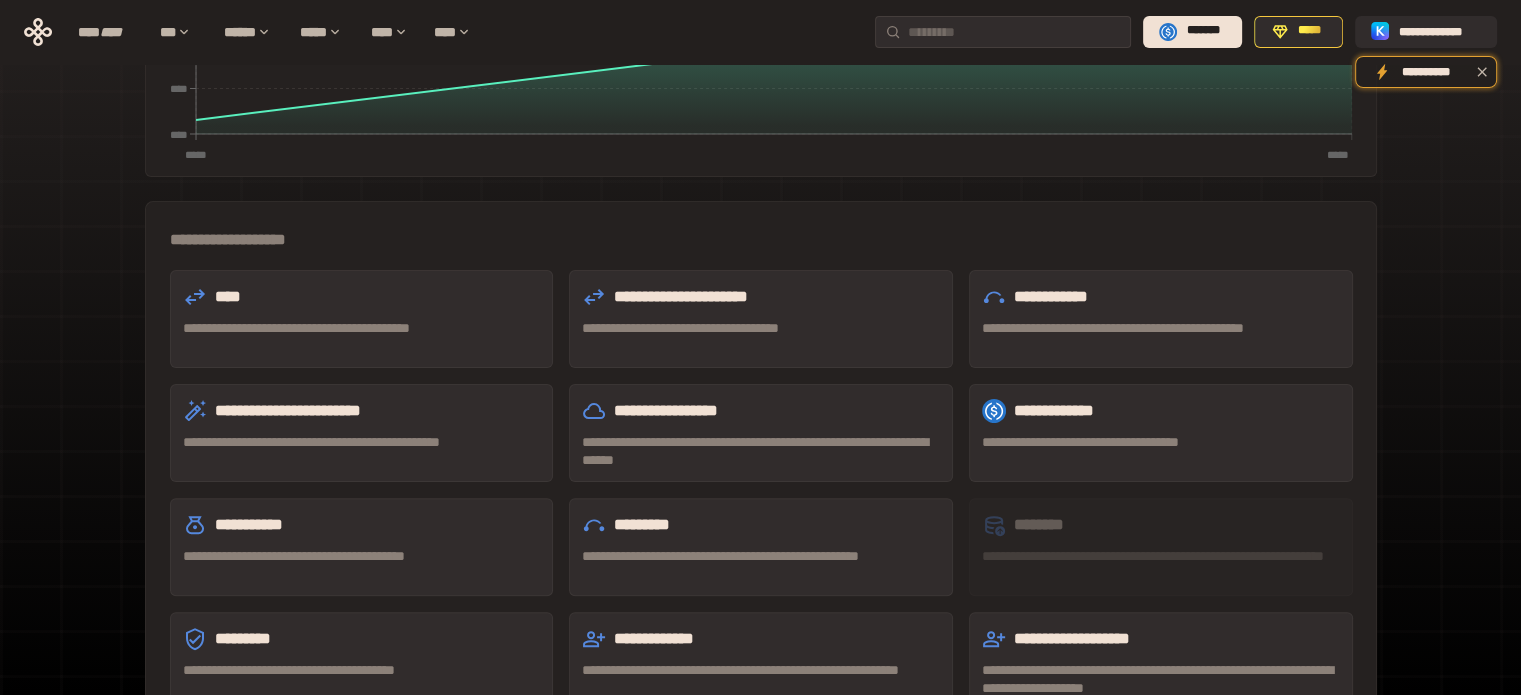 scroll, scrollTop: 500, scrollLeft: 0, axis: vertical 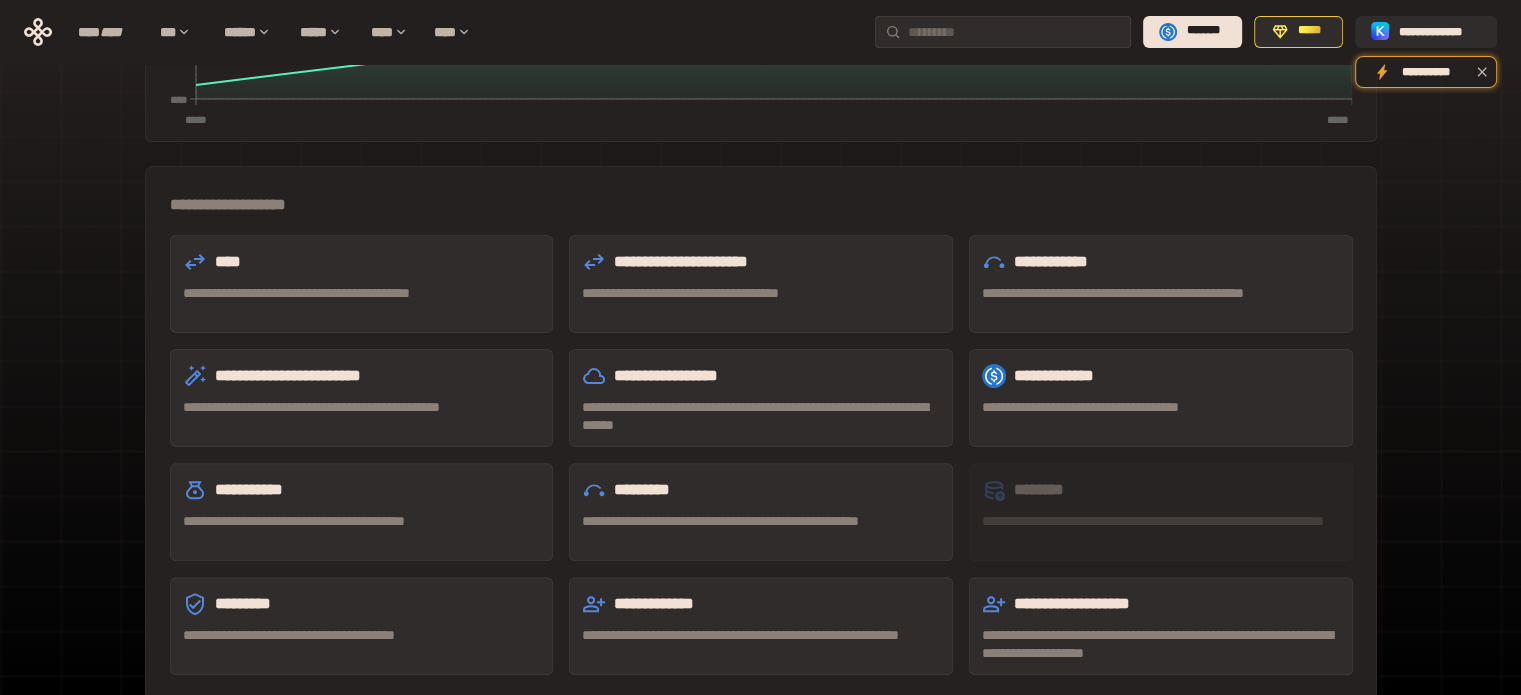 click on "****" at bounding box center (362, 262) 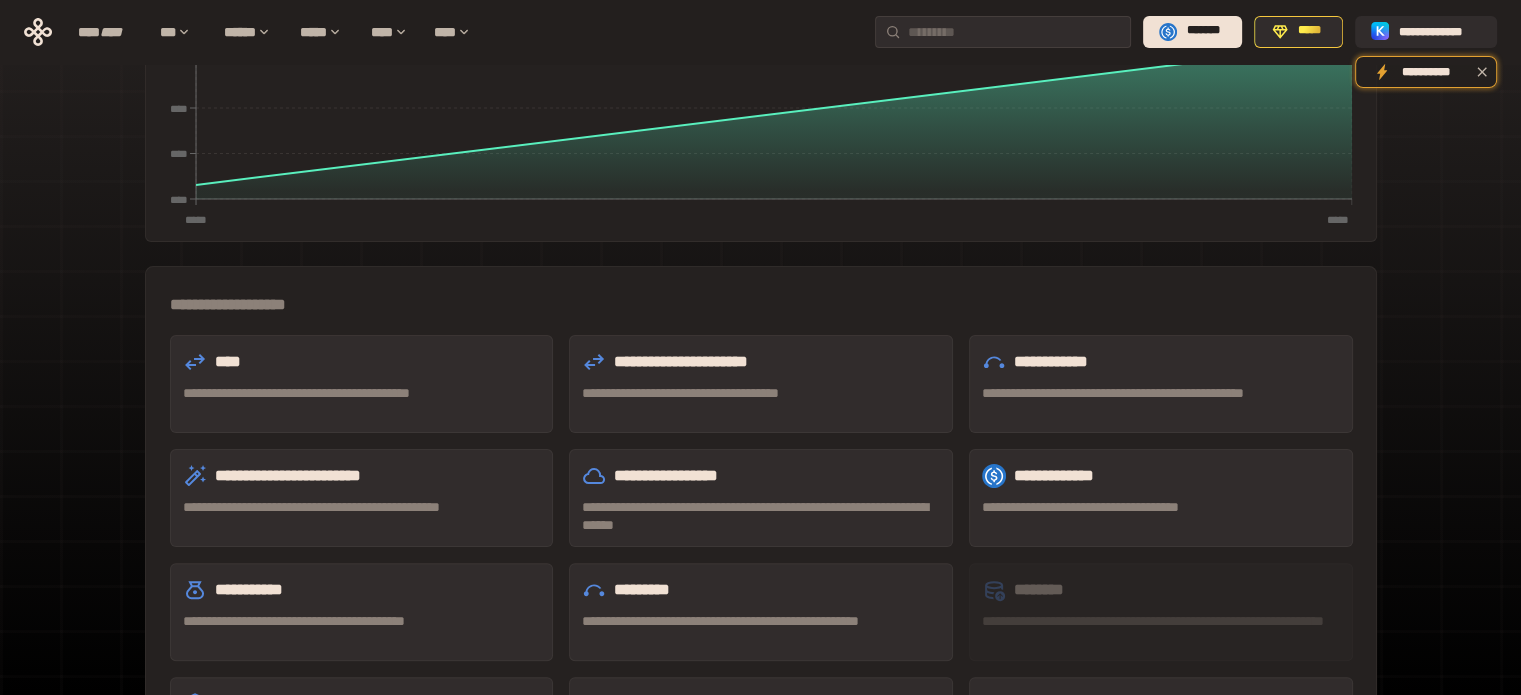 scroll, scrollTop: 0, scrollLeft: 0, axis: both 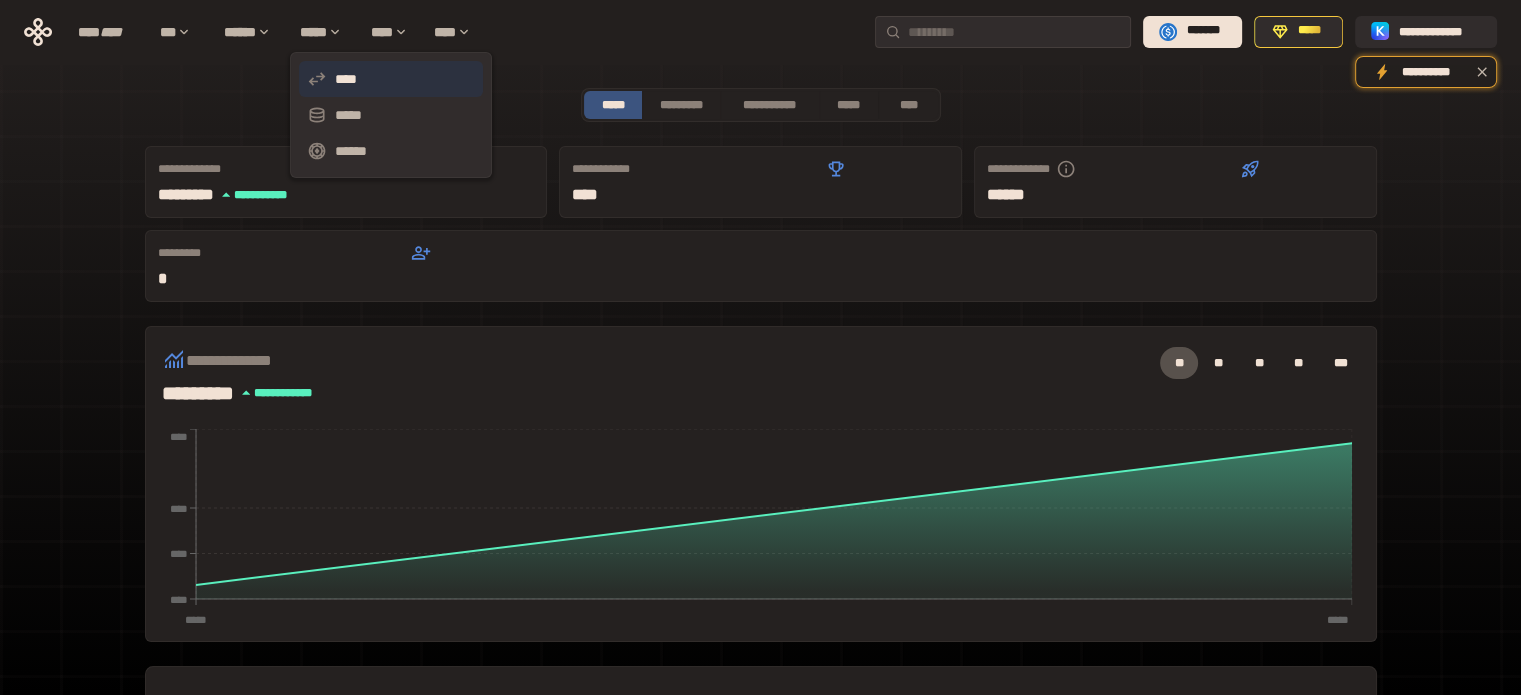 click on "****" at bounding box center [391, 79] 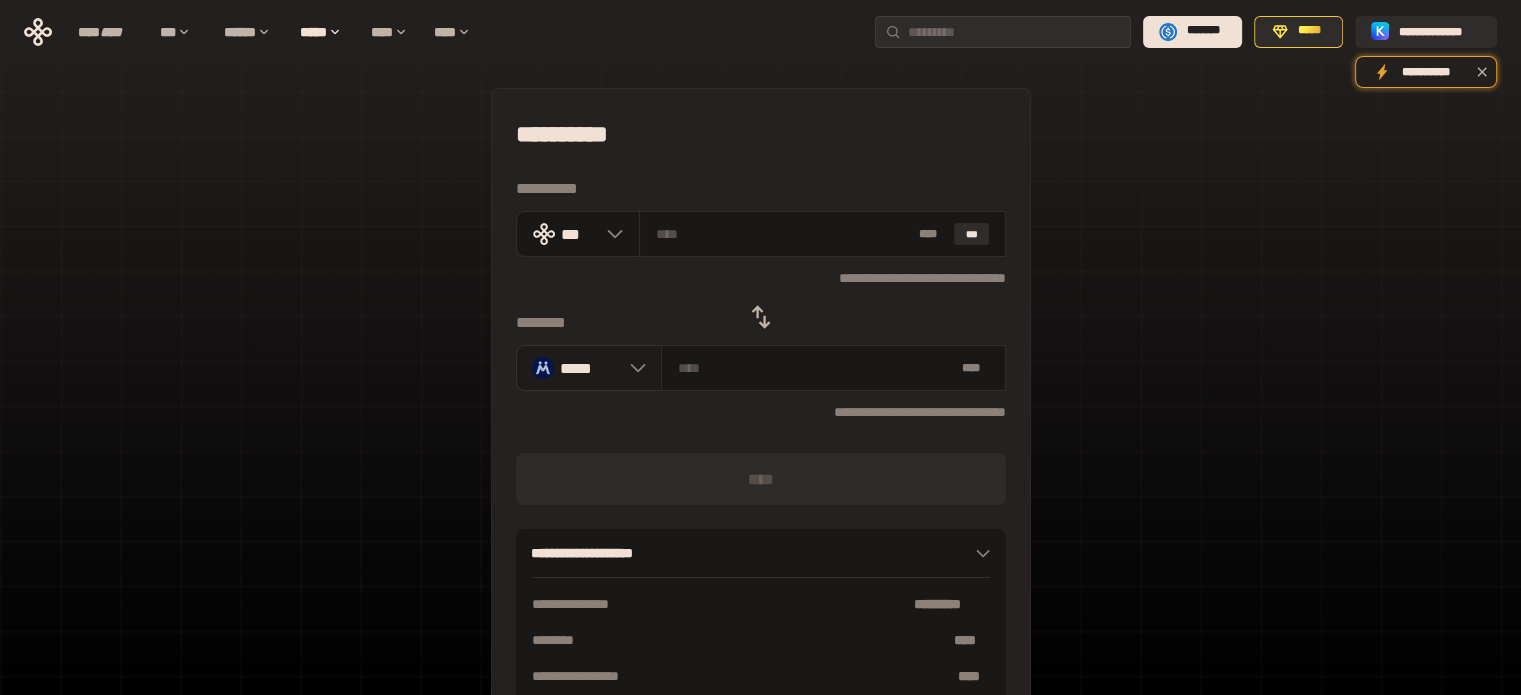 click 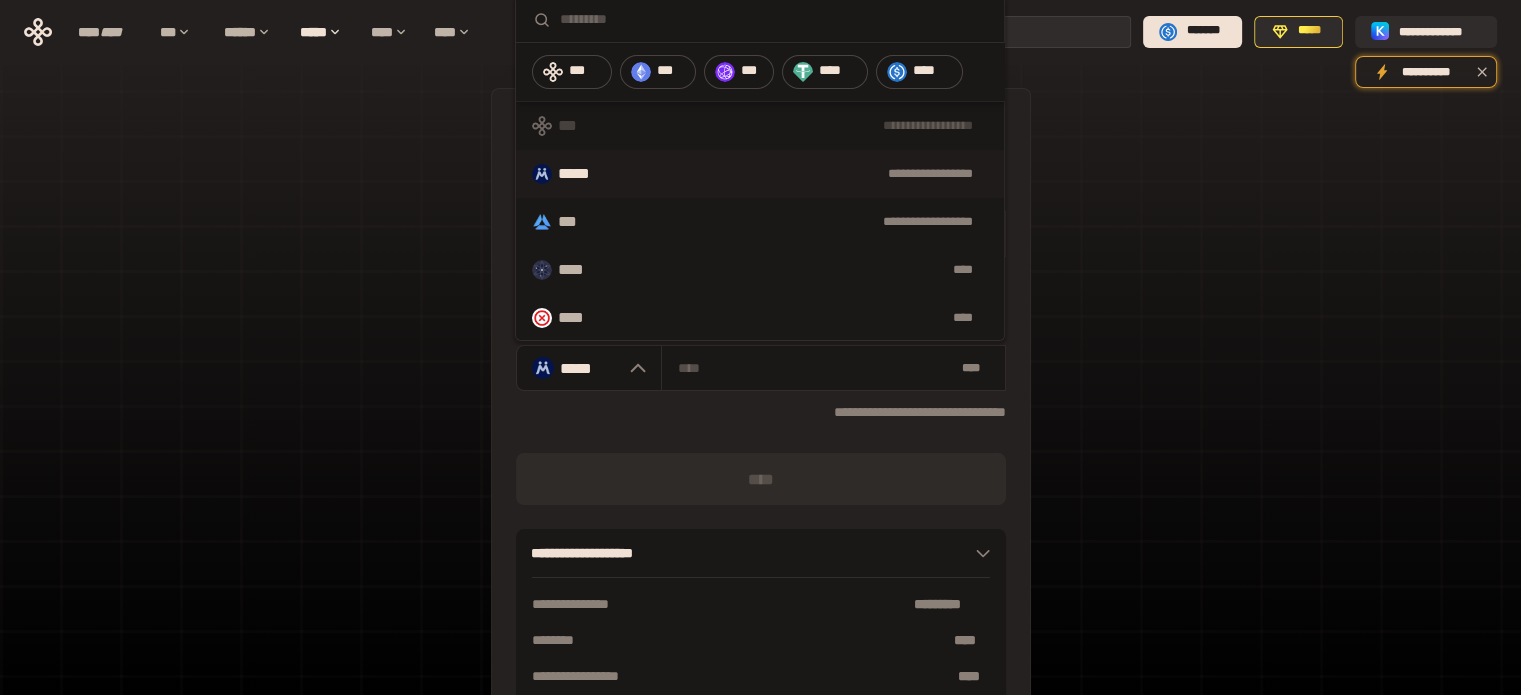 click on "**********" at bounding box center [793, 222] 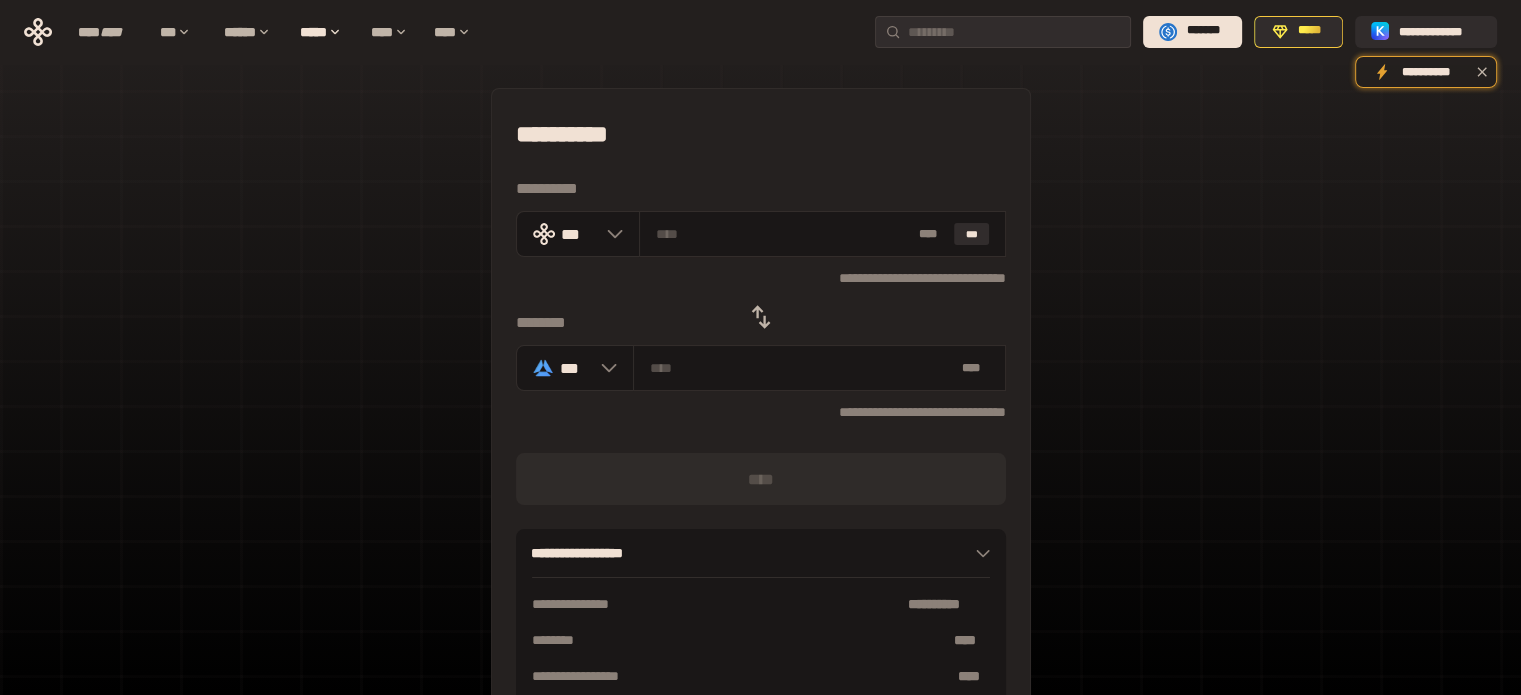 click 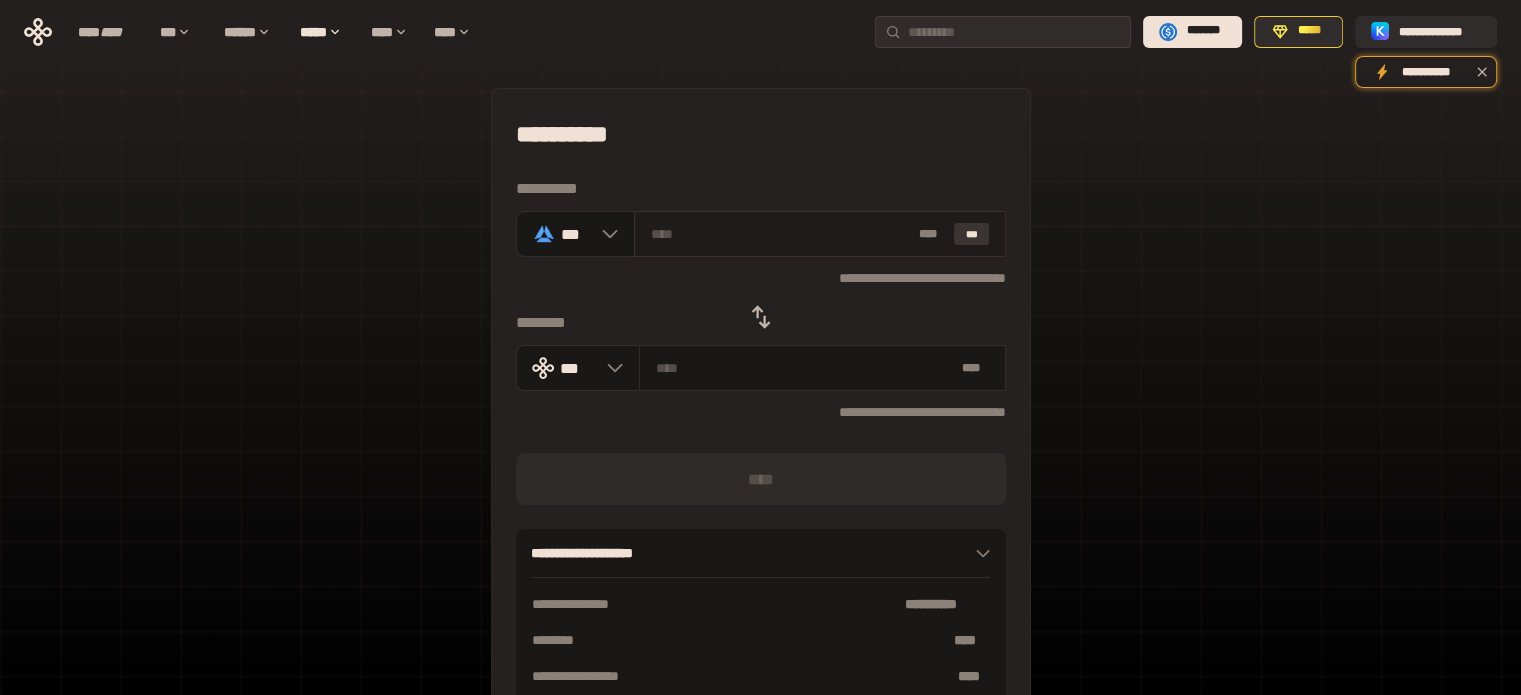 click on "***" at bounding box center (972, 234) 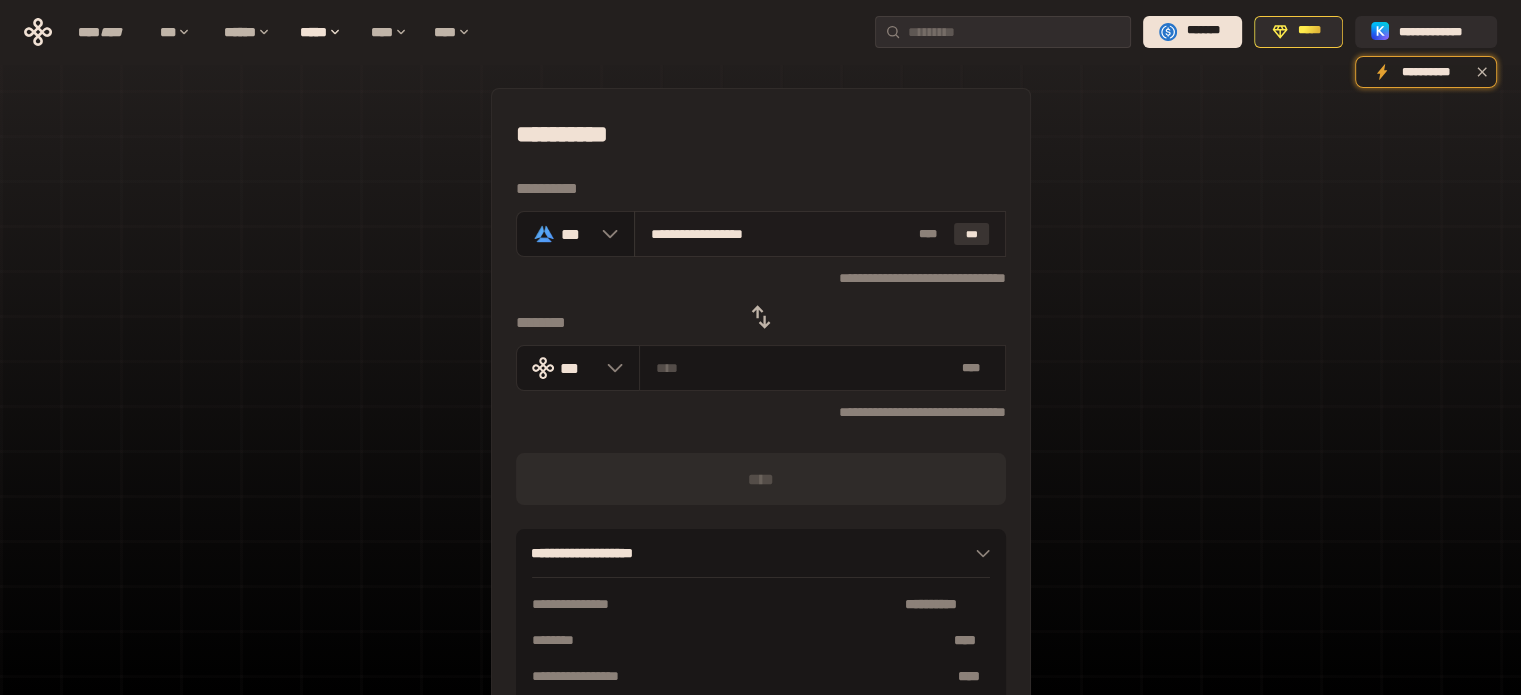 type on "**********" 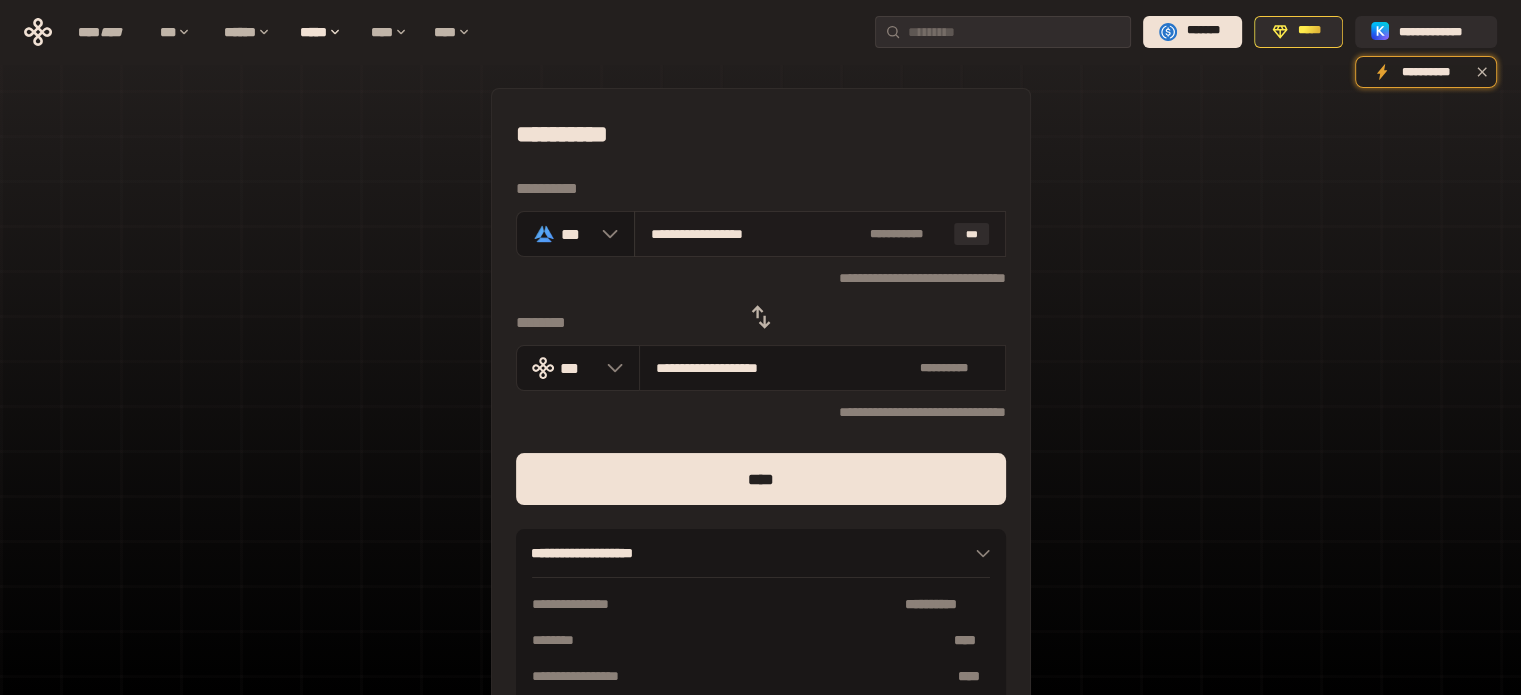 click on "**********" at bounding box center [757, 234] 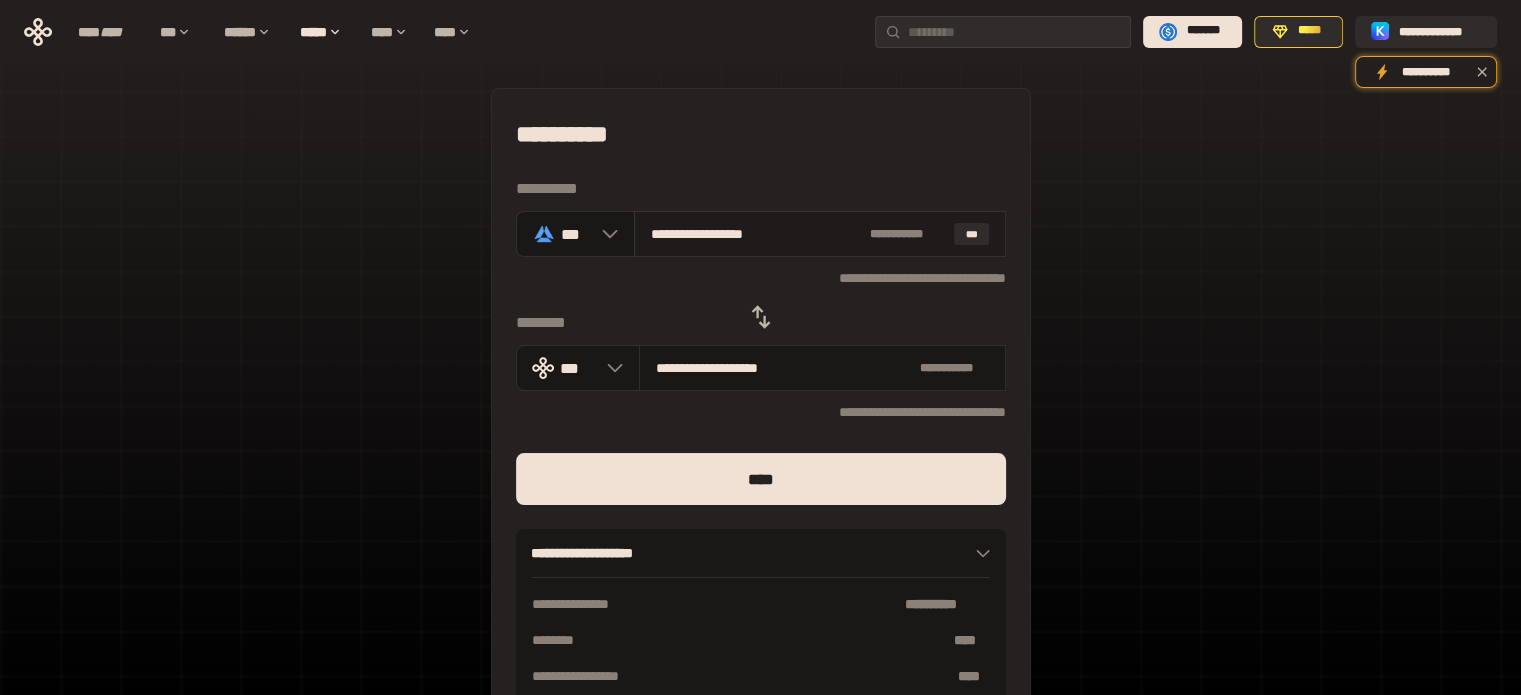 type on "**********" 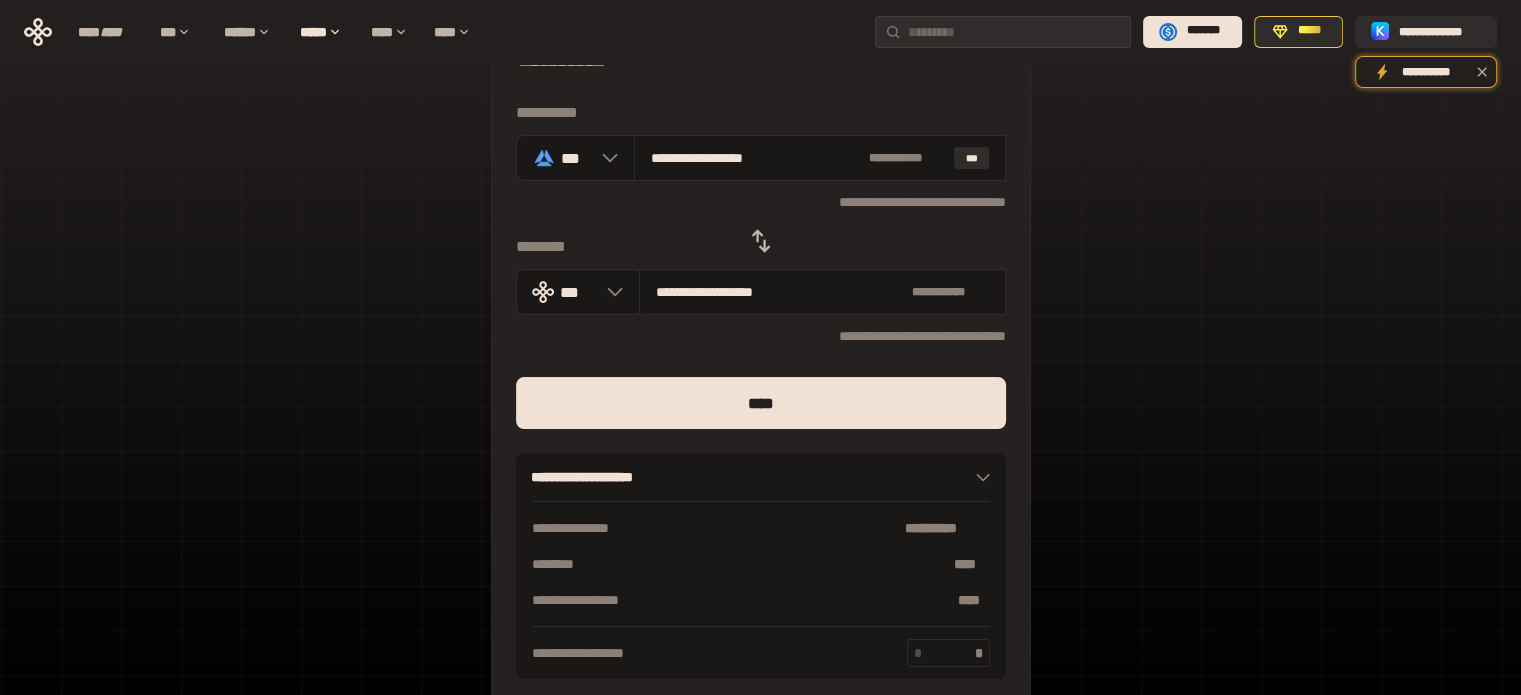 scroll, scrollTop: 0, scrollLeft: 0, axis: both 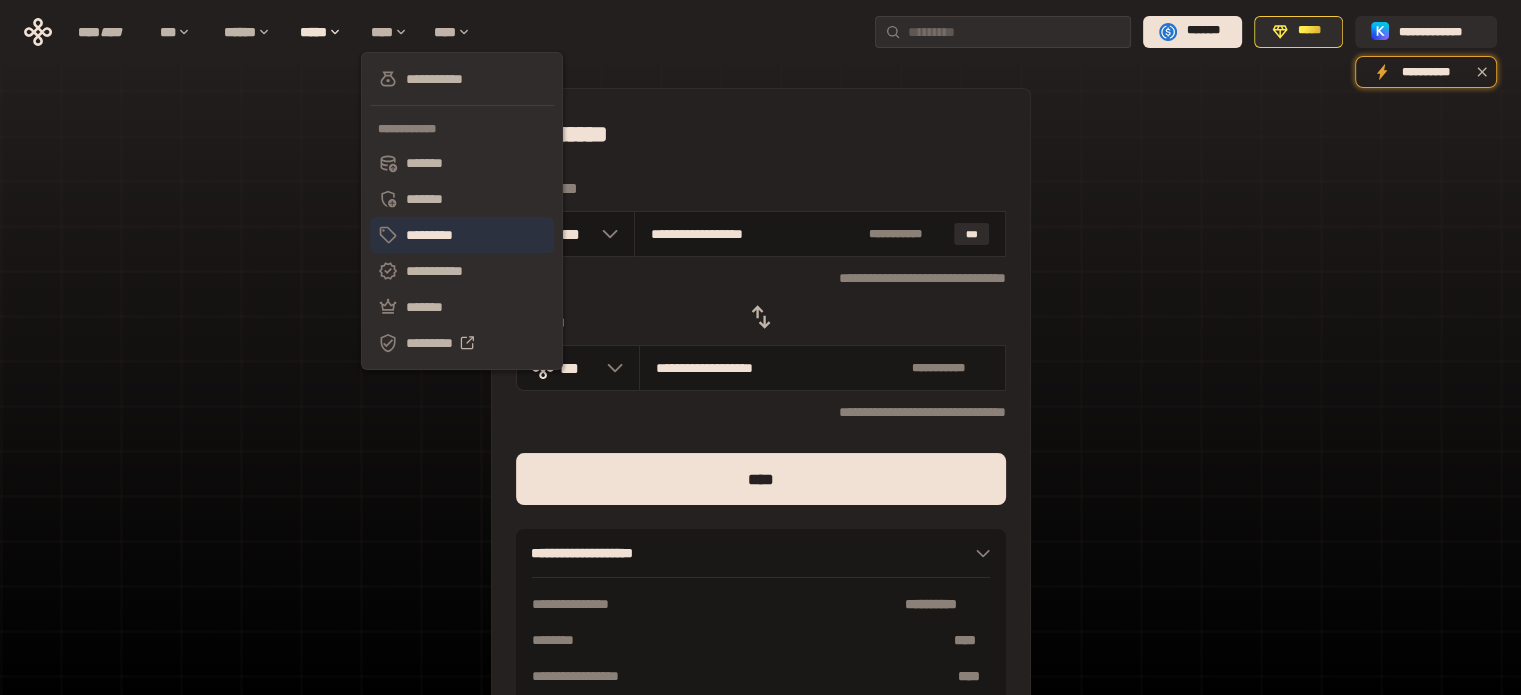 type on "**********" 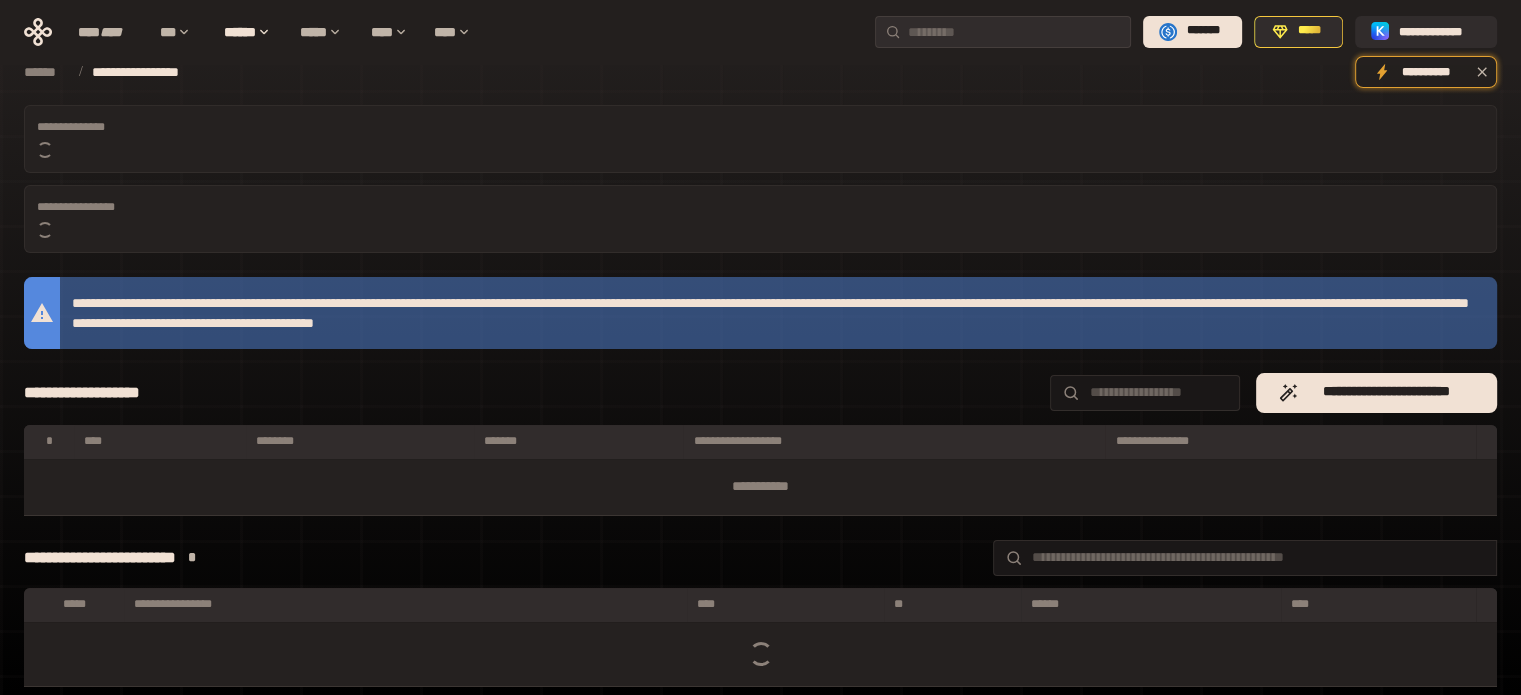 click on "**********" at bounding box center (760, 313) 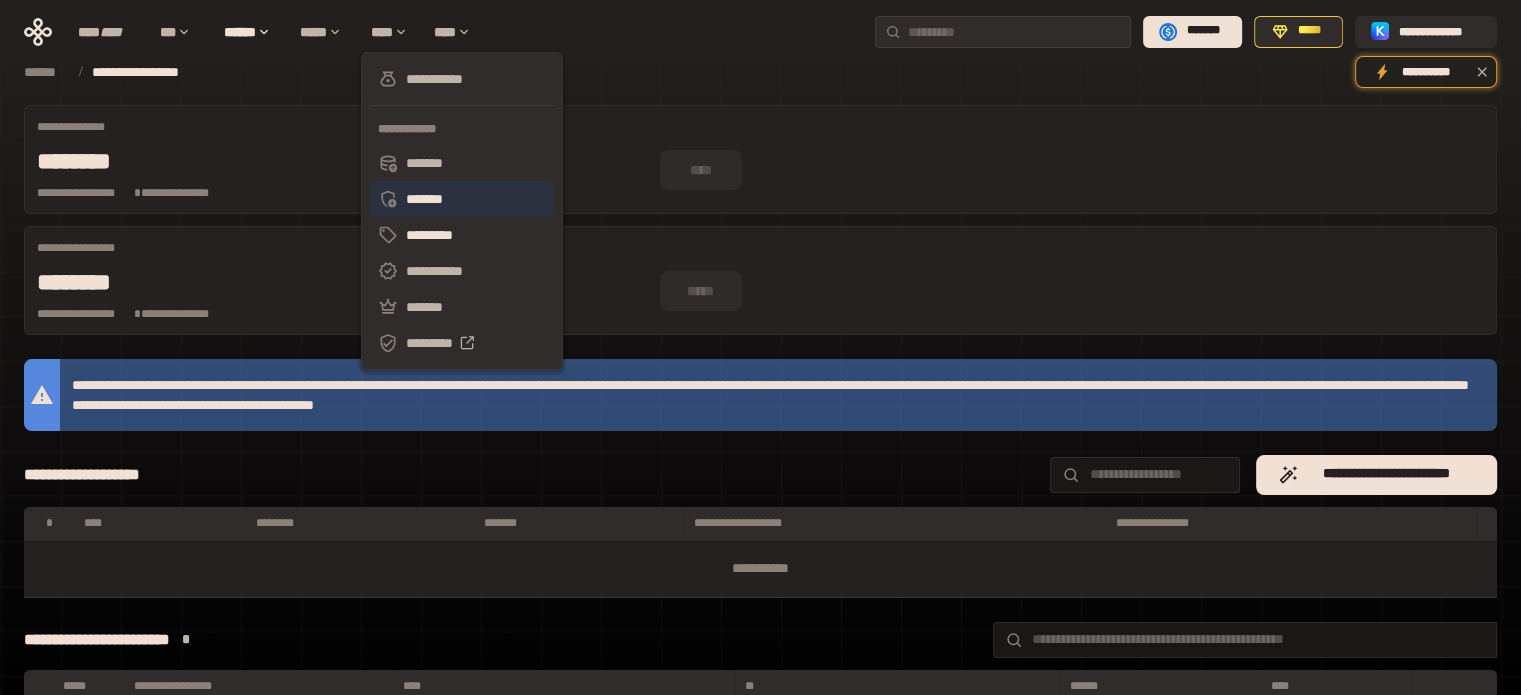 click on "*******" at bounding box center [462, 199] 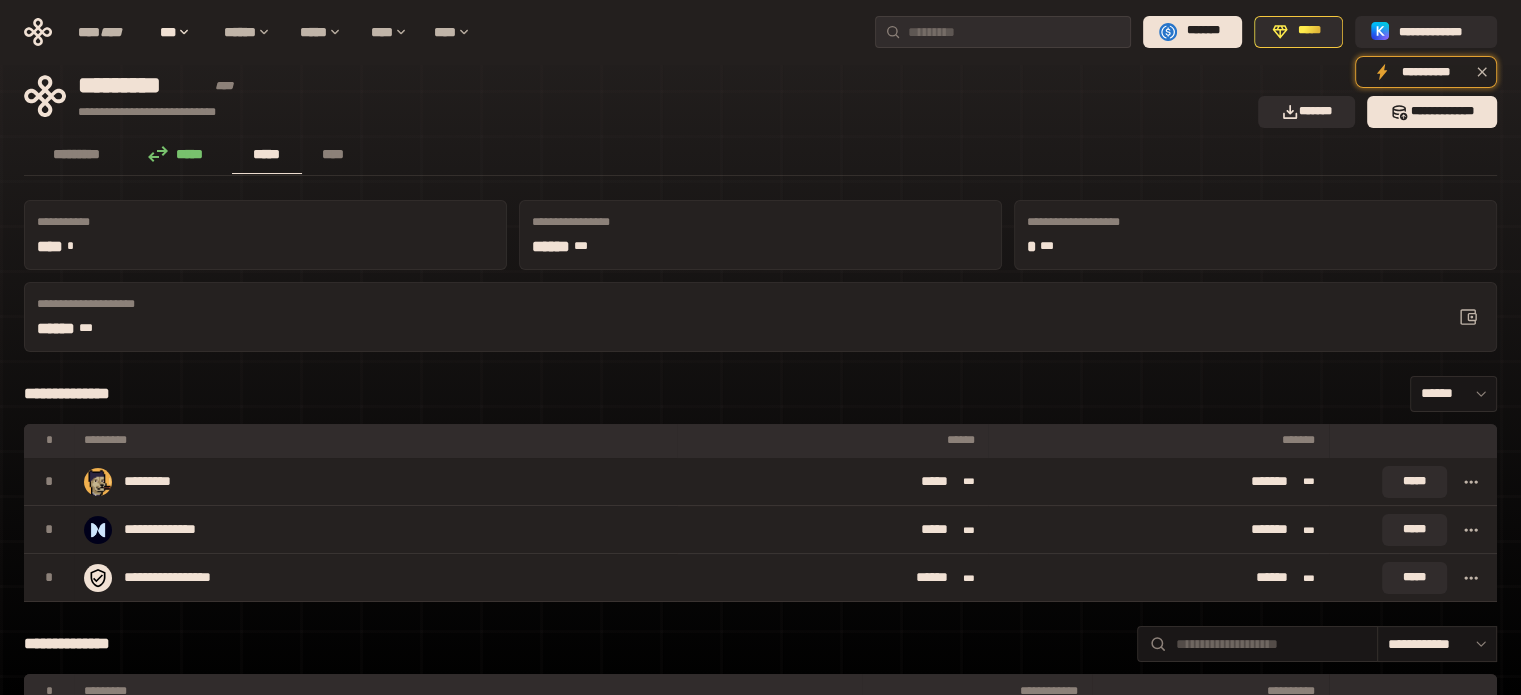 click on "******   ***" at bounding box center [204, 329] 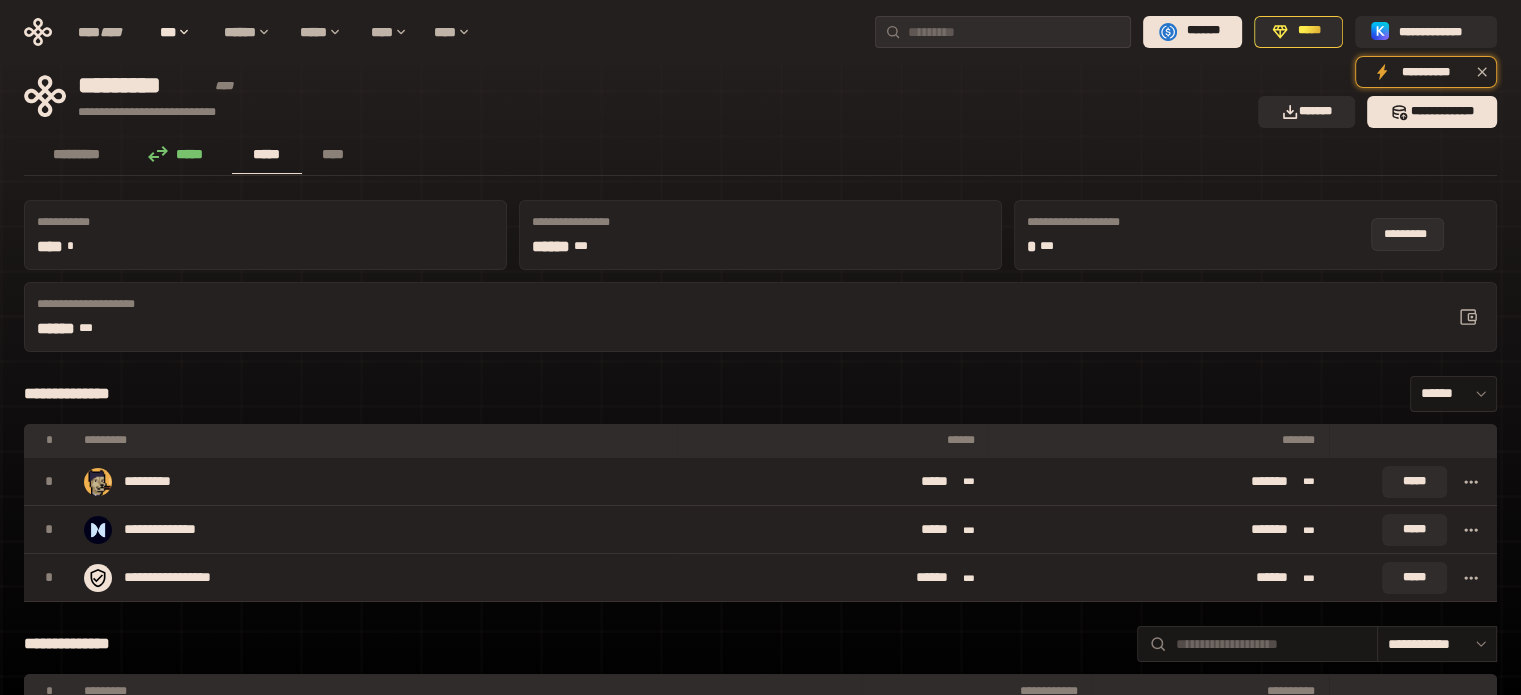 click 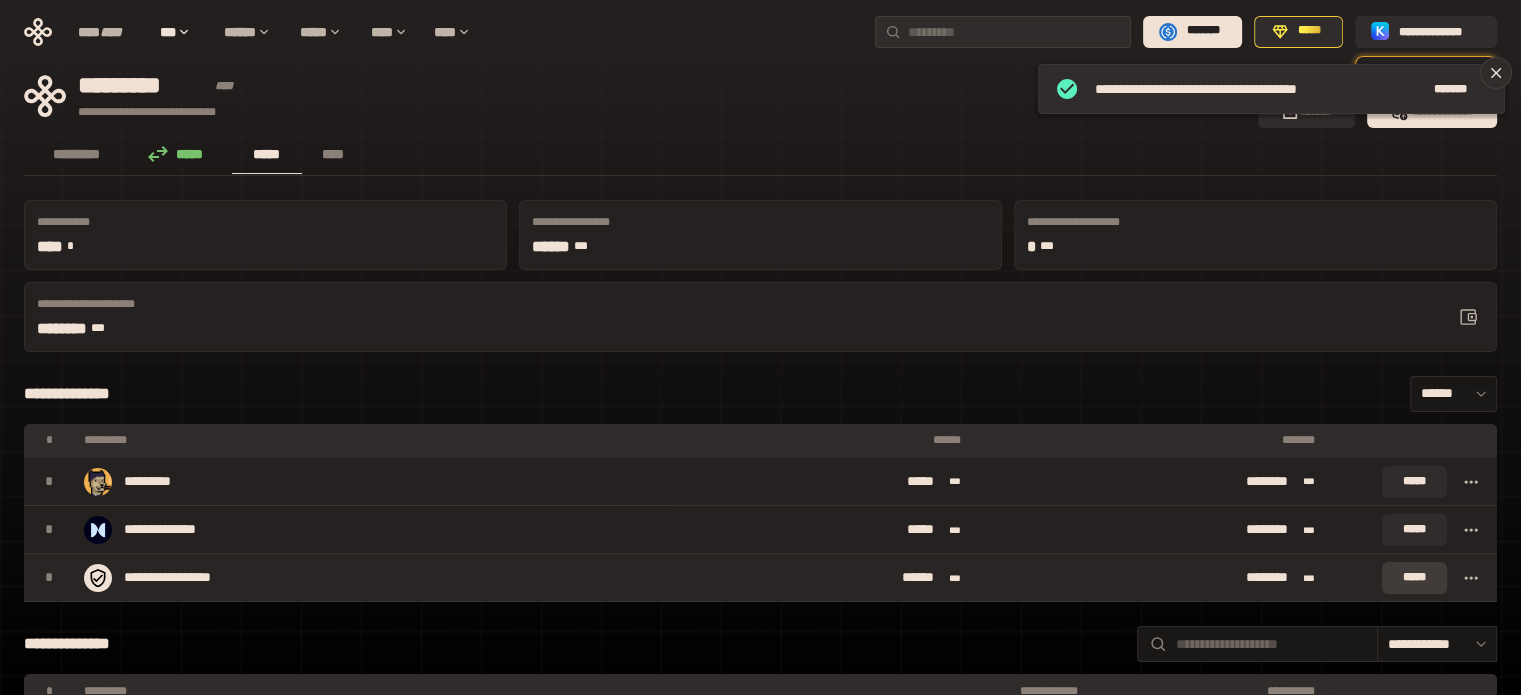 click on "*****" at bounding box center [1414, 578] 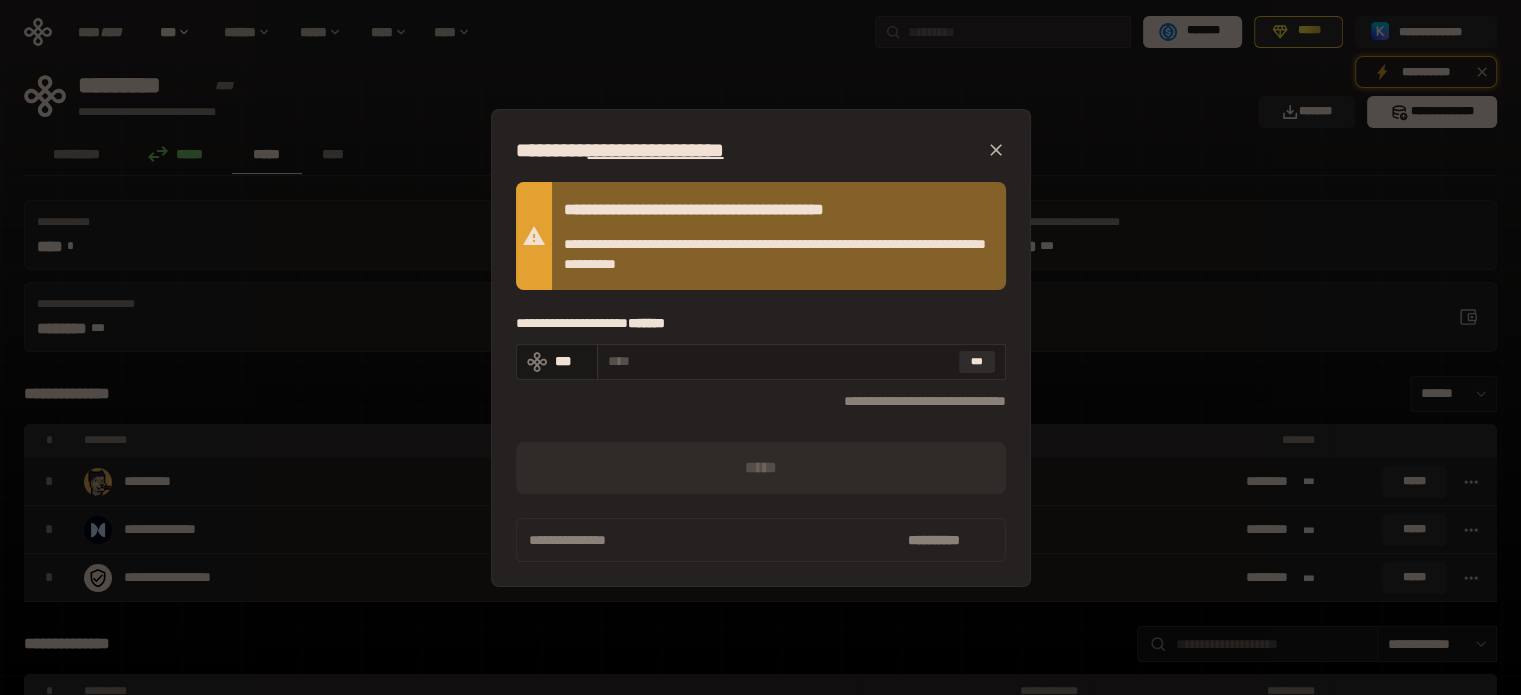 click at bounding box center (779, 361) 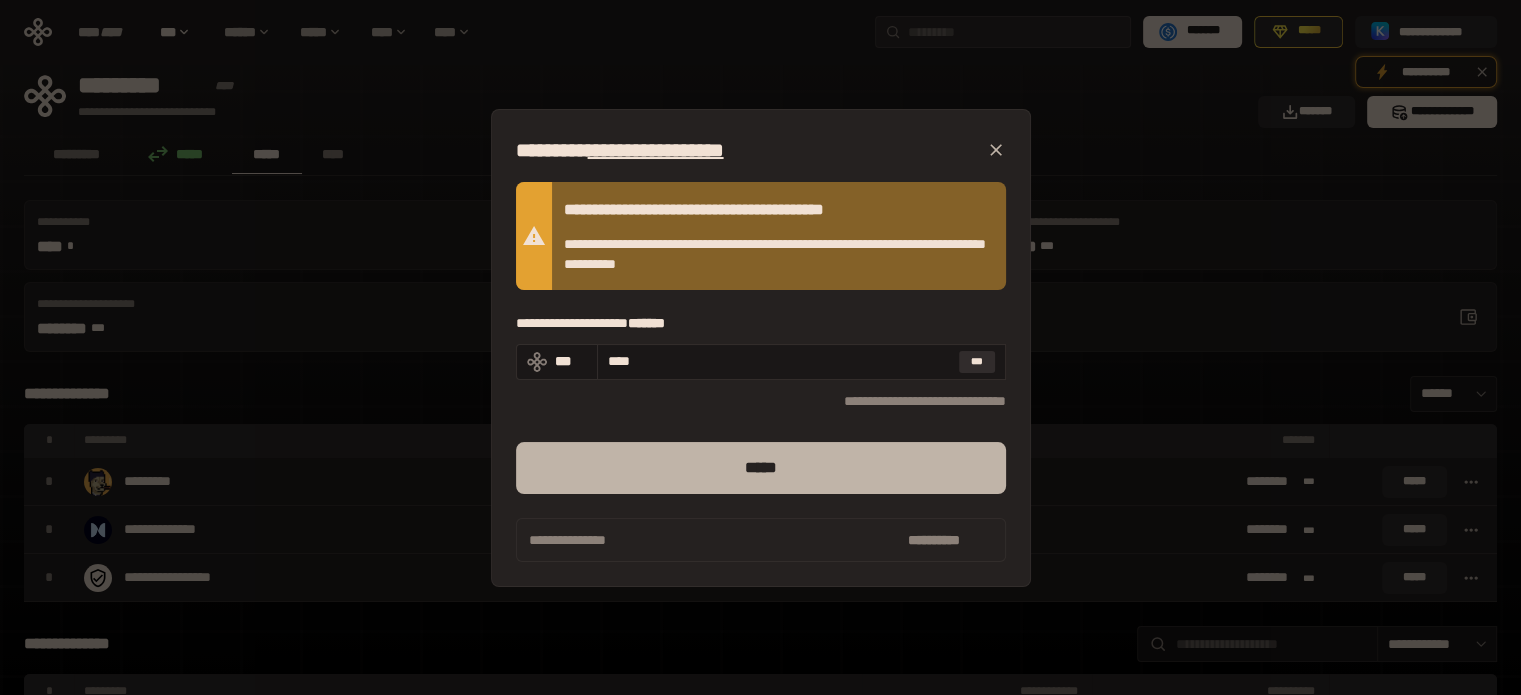type on "****" 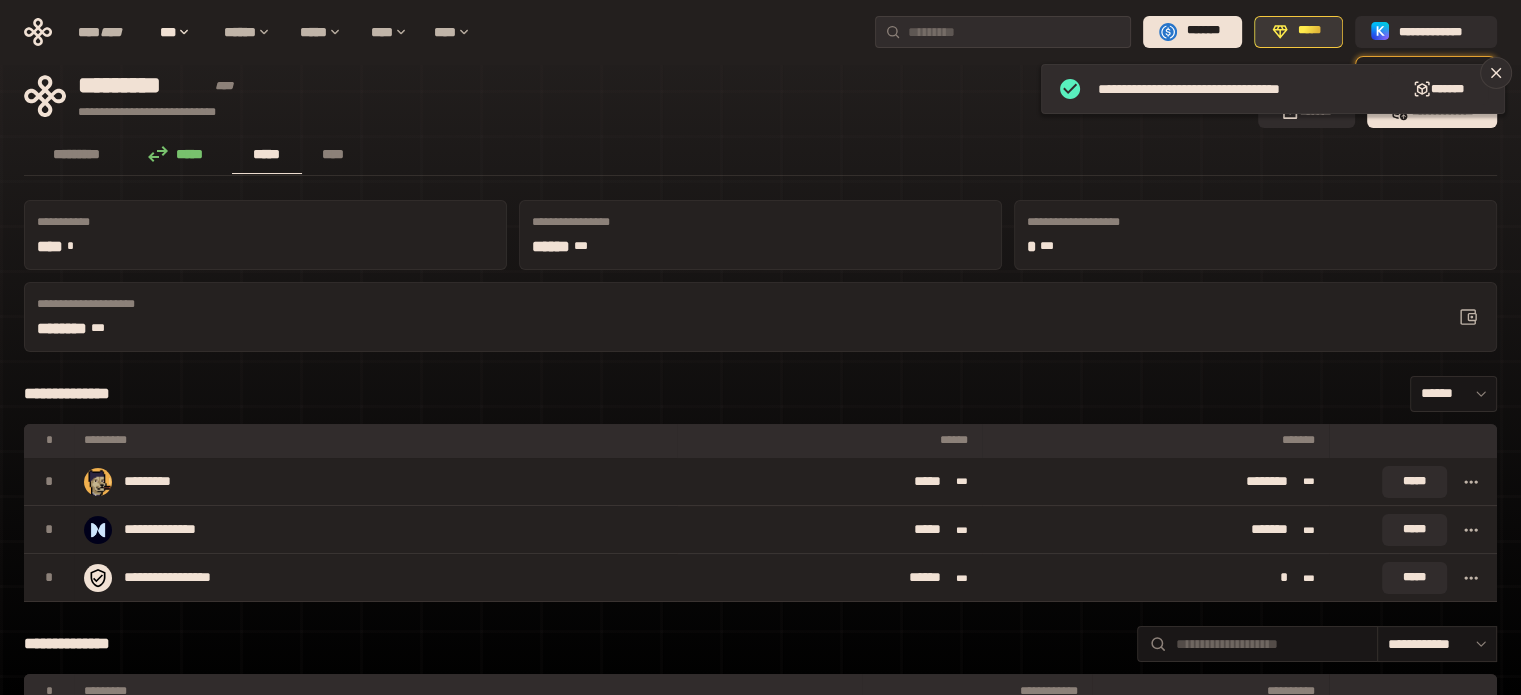 click on "*****" at bounding box center [1309, 31] 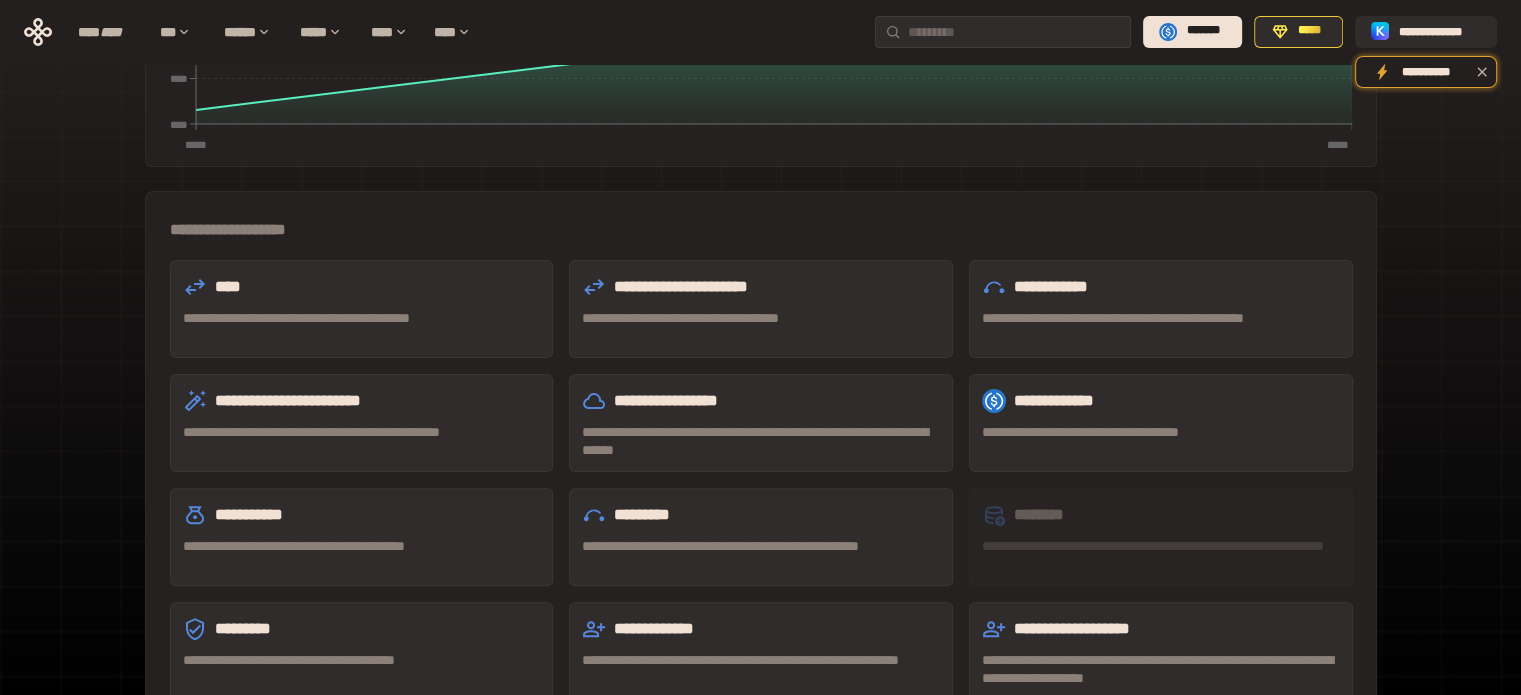 scroll, scrollTop: 500, scrollLeft: 0, axis: vertical 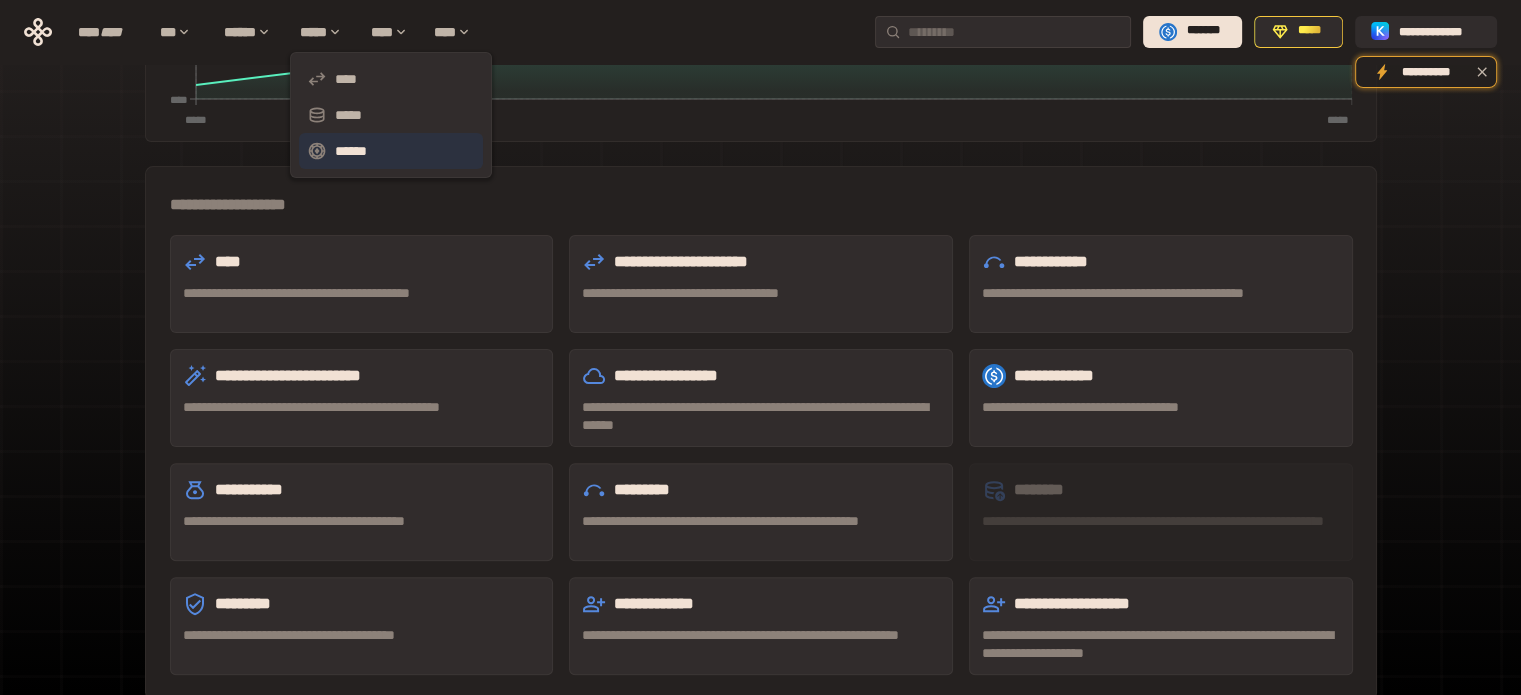 click on "******" at bounding box center (391, 151) 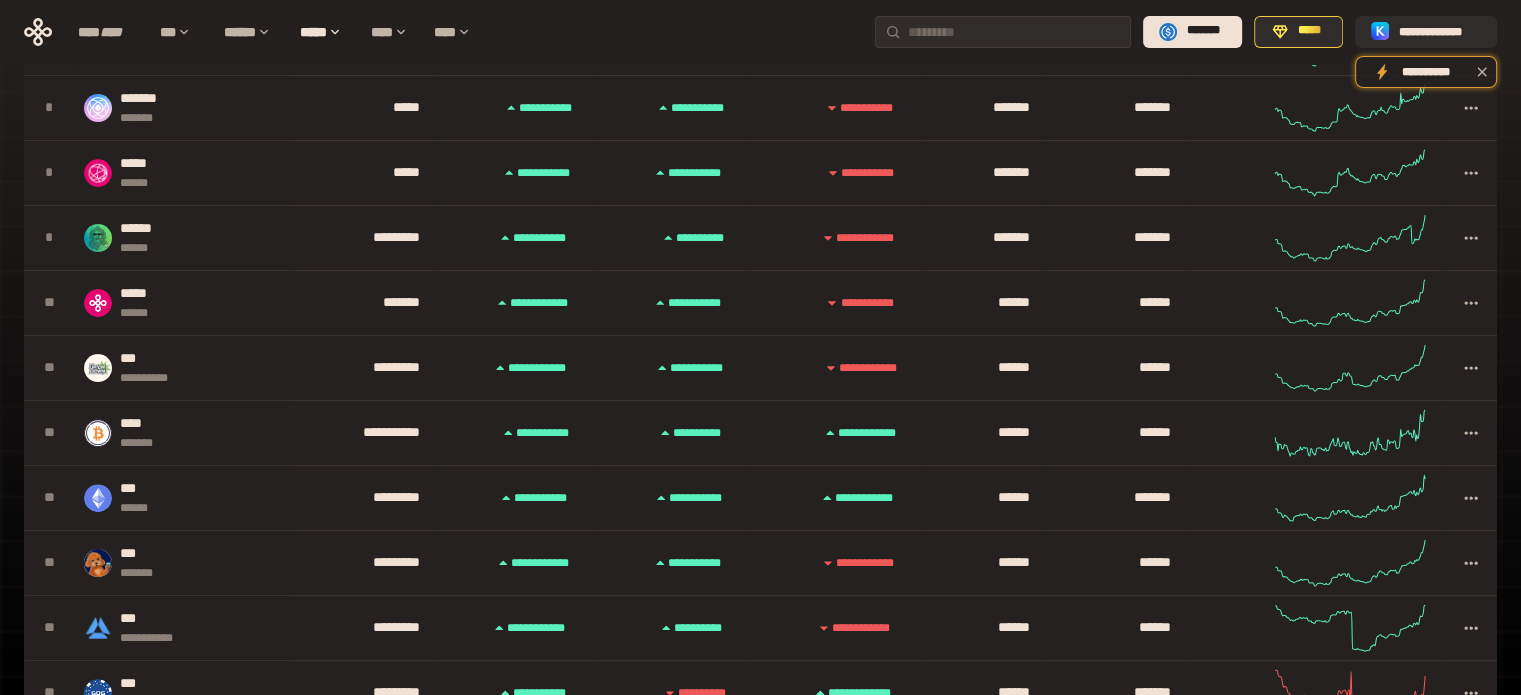 scroll, scrollTop: 880, scrollLeft: 0, axis: vertical 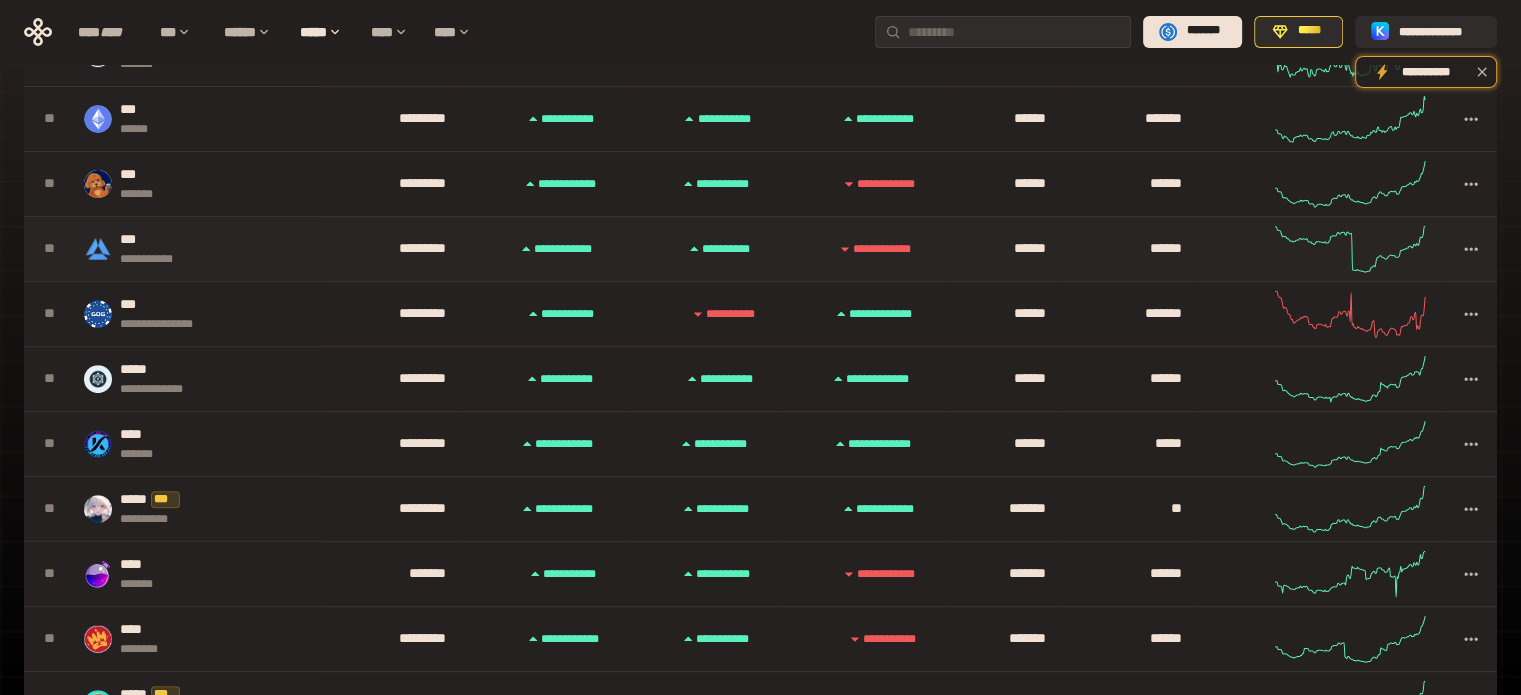 click on "**********" at bounding box center (197, 249) 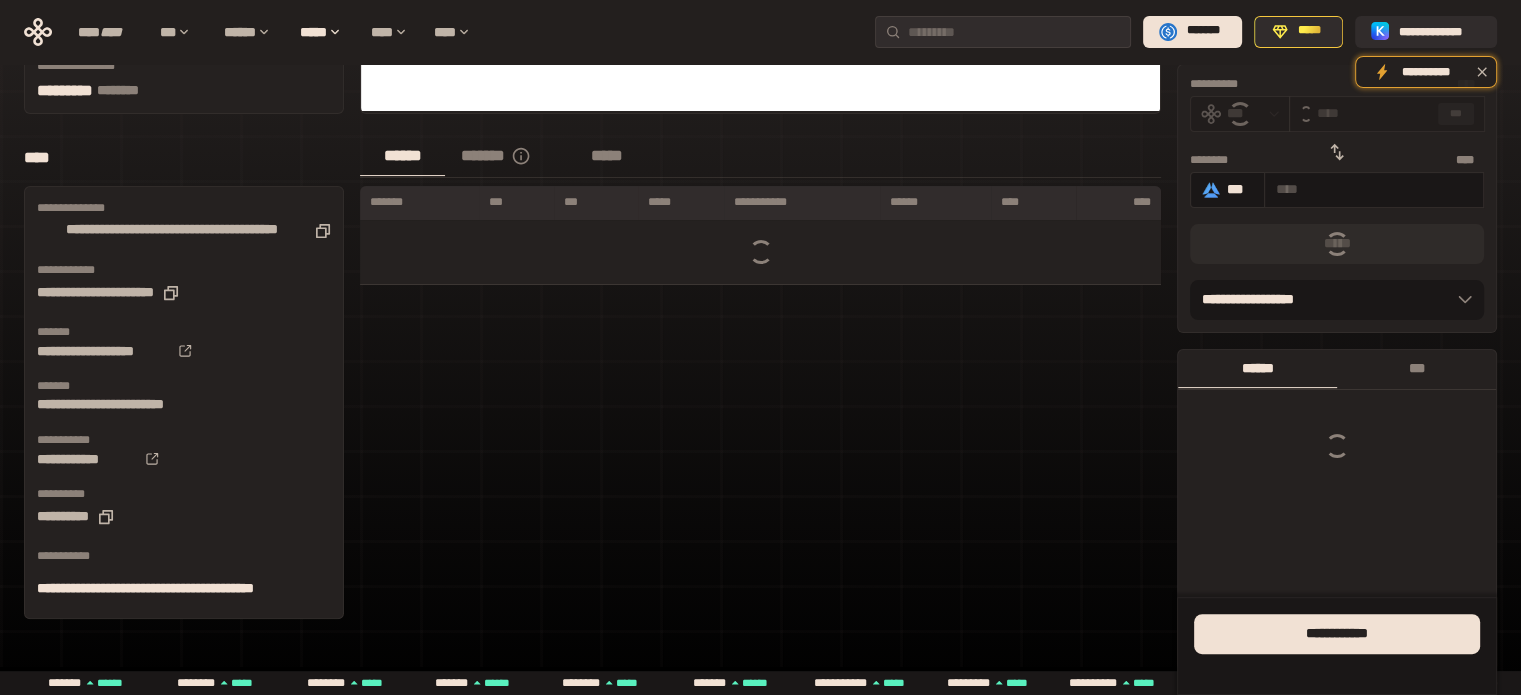 scroll, scrollTop: 468, scrollLeft: 0, axis: vertical 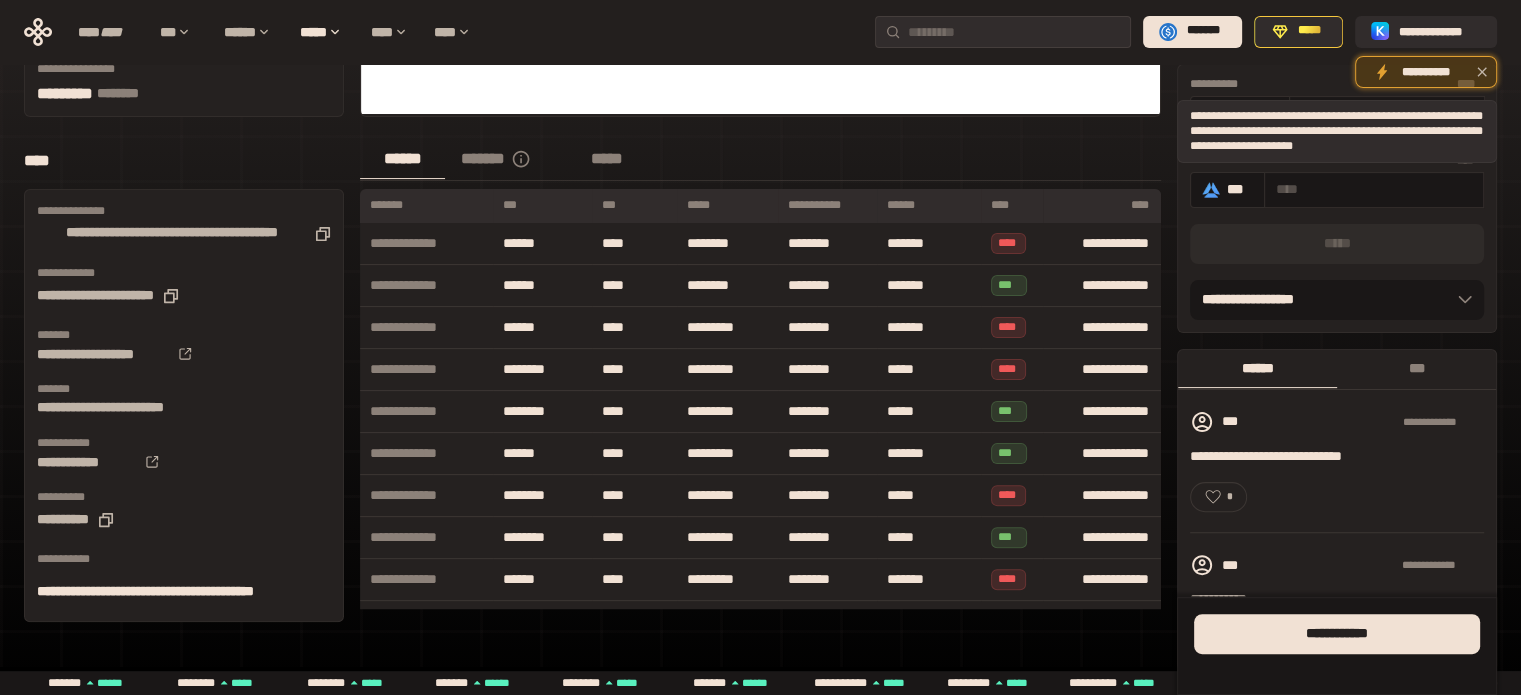 click 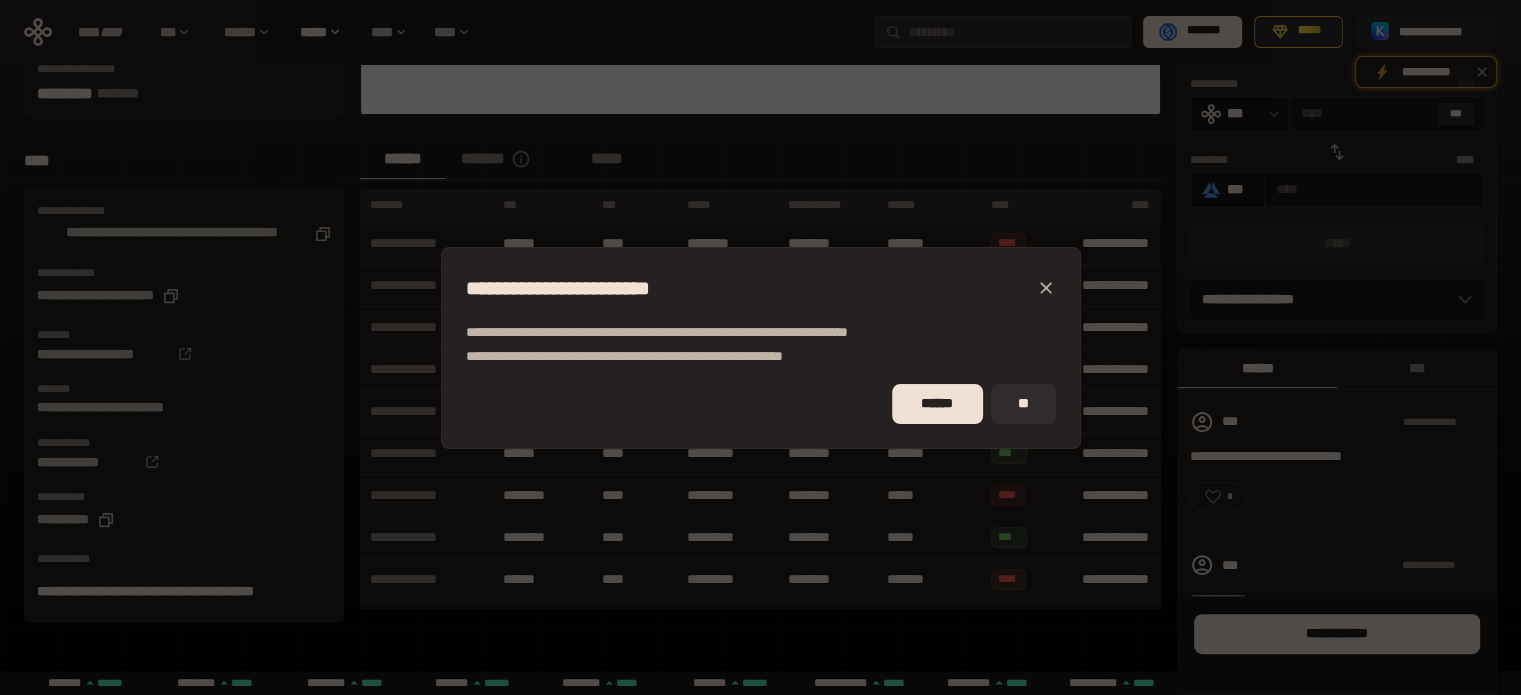 click at bounding box center (1046, 288) 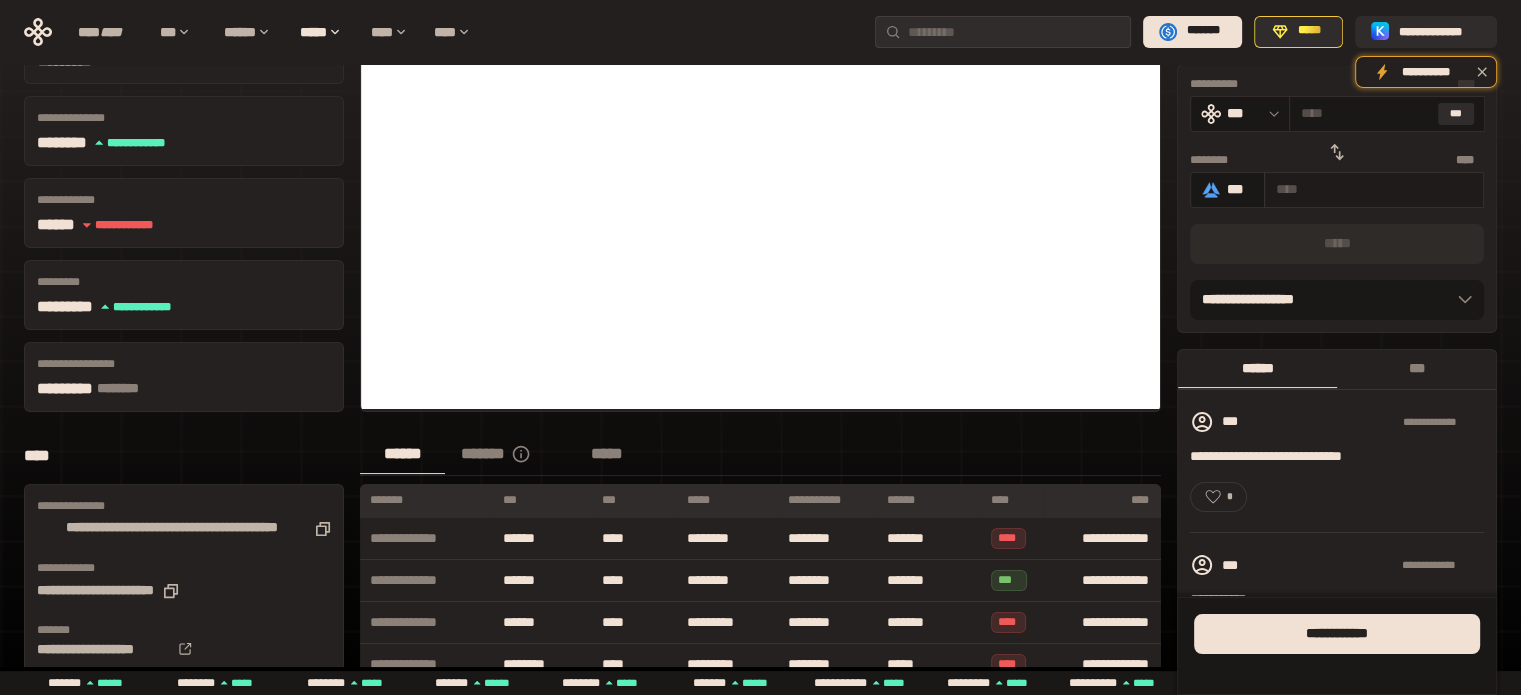 scroll, scrollTop: 168, scrollLeft: 0, axis: vertical 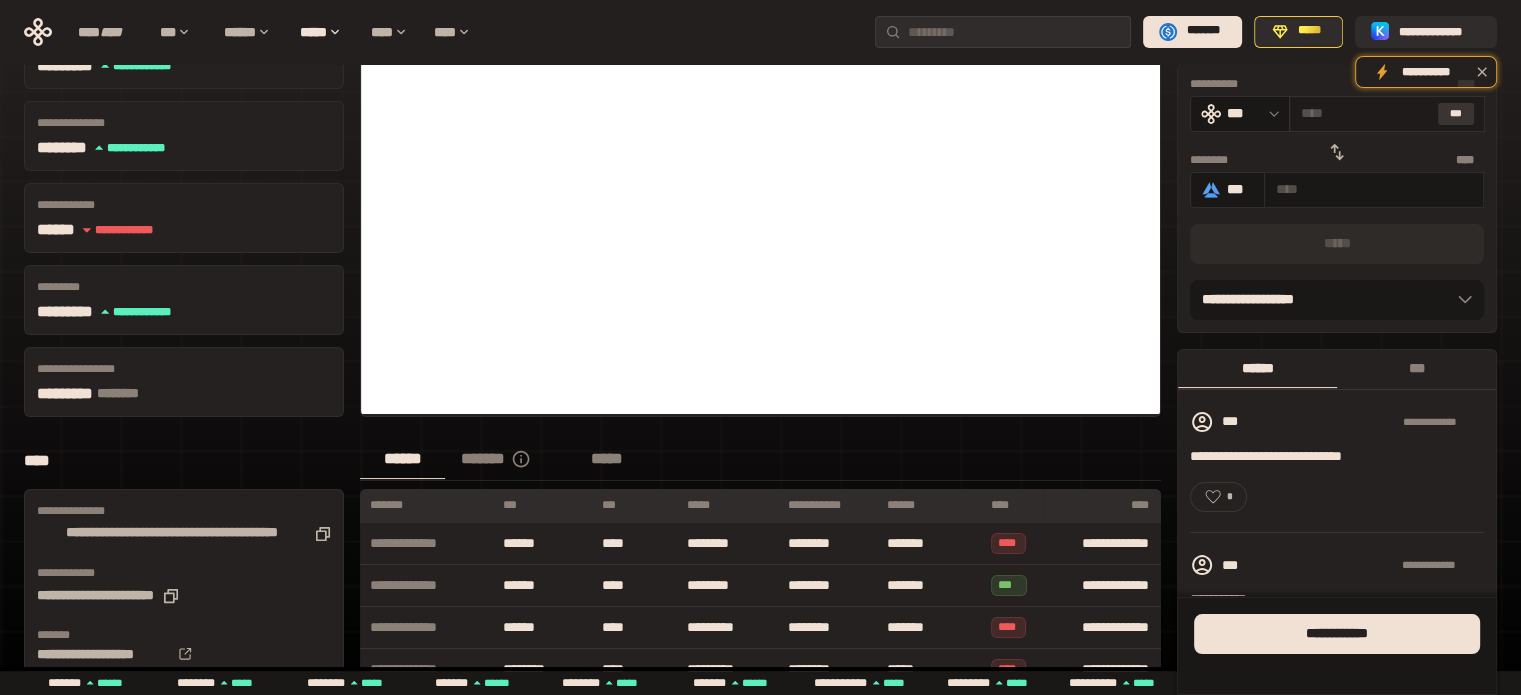 click on "***" at bounding box center [1456, 114] 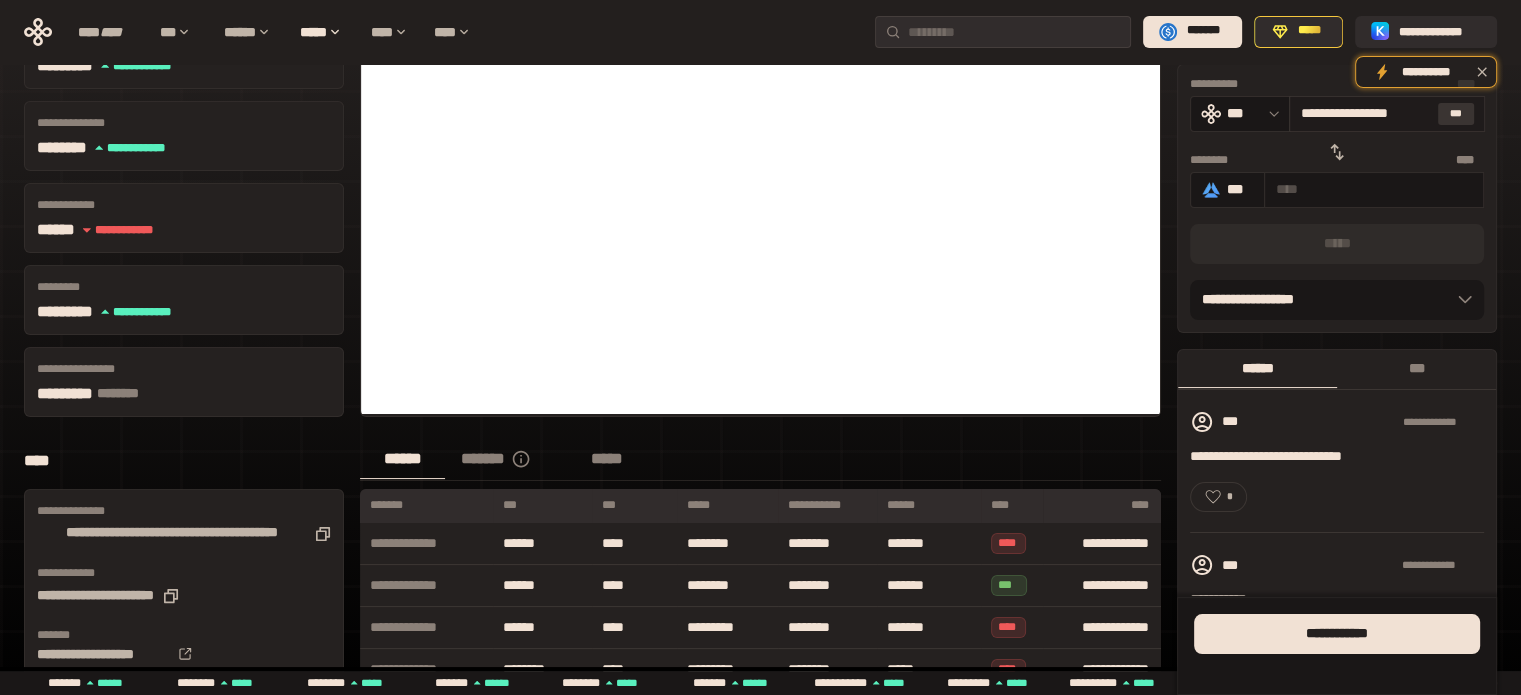 type on "**********" 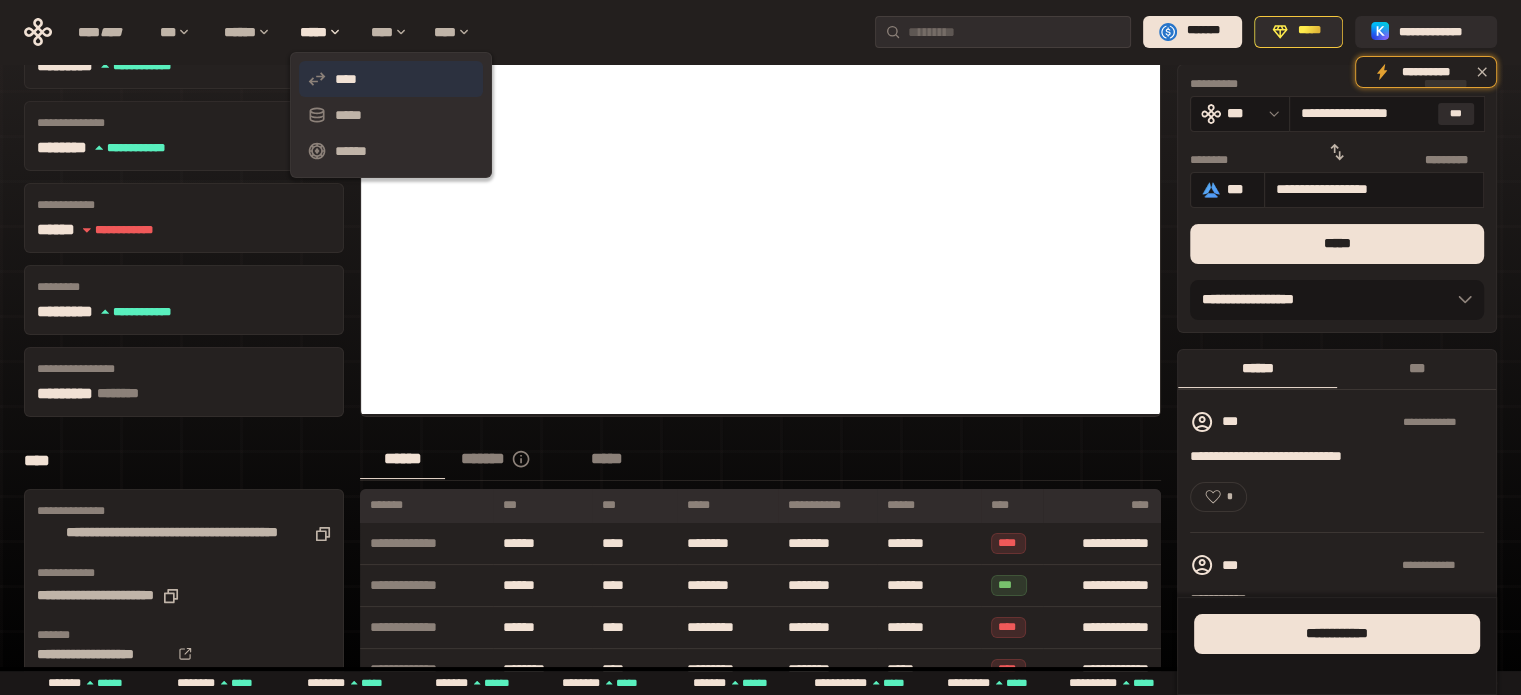 click on "****" at bounding box center [391, 79] 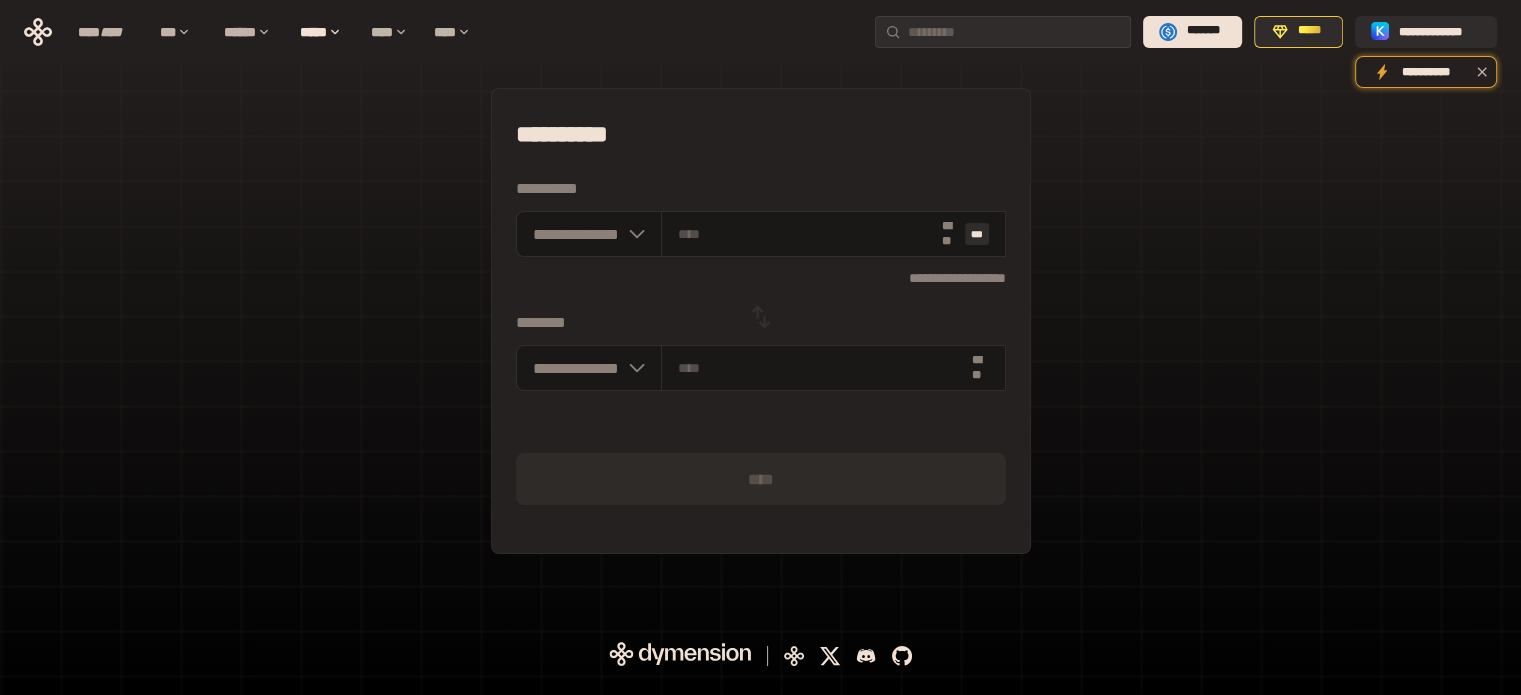 scroll, scrollTop: 0, scrollLeft: 0, axis: both 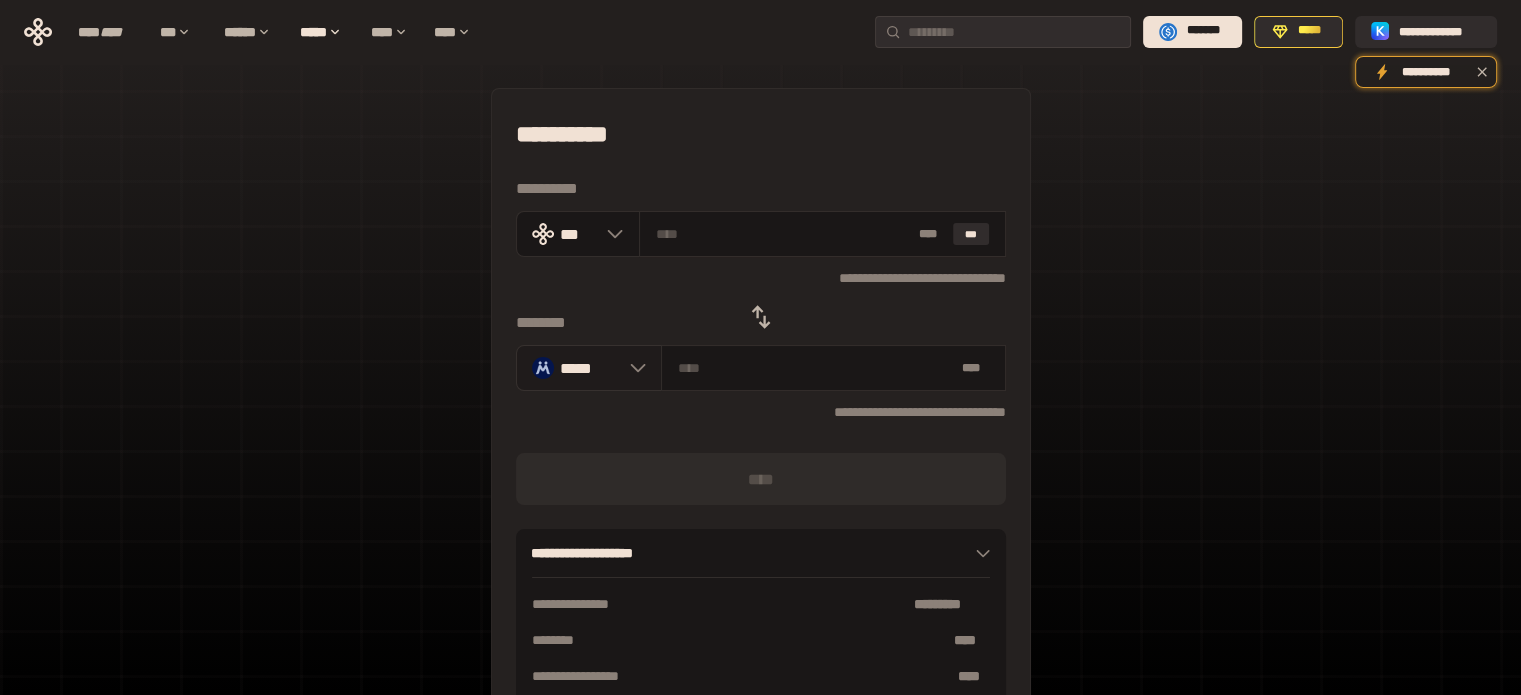 click on "*****" at bounding box center [589, 368] 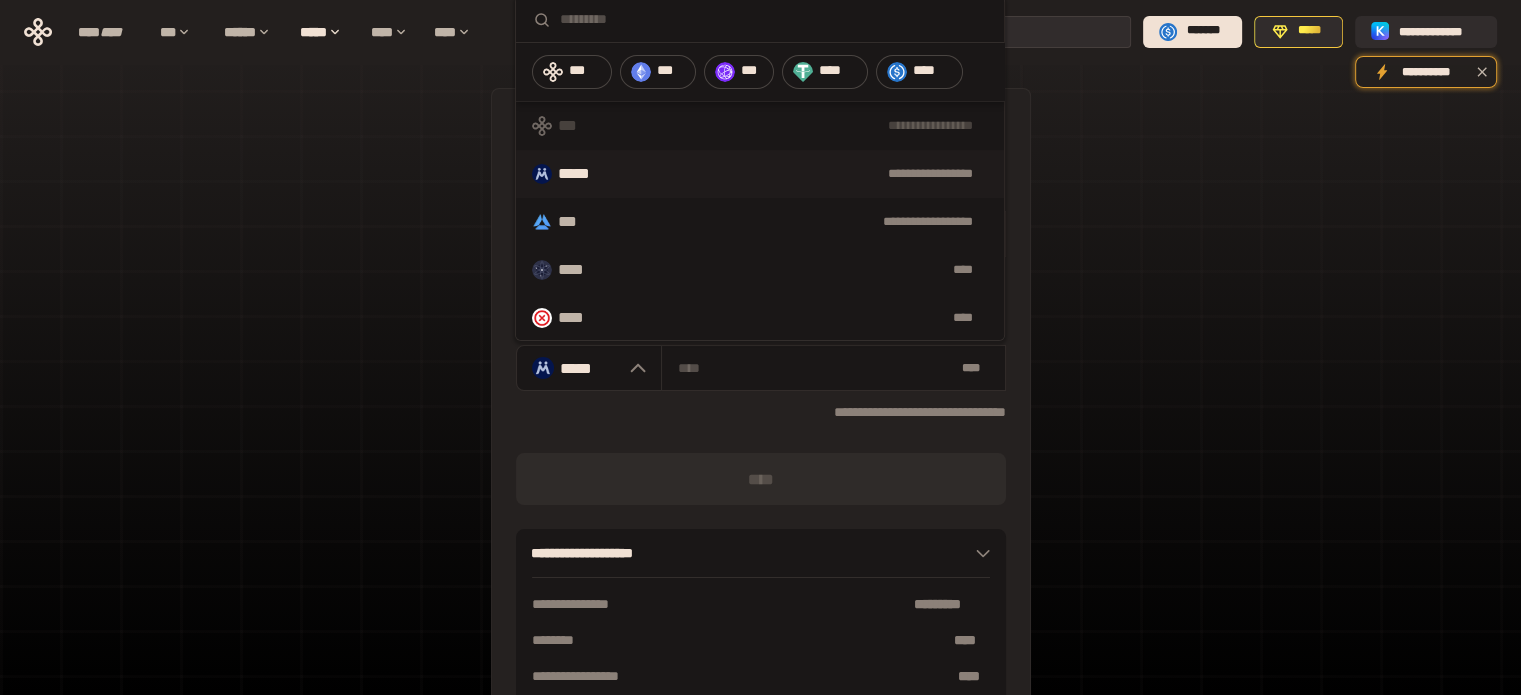 click on "****" at bounding box center (933, 71) 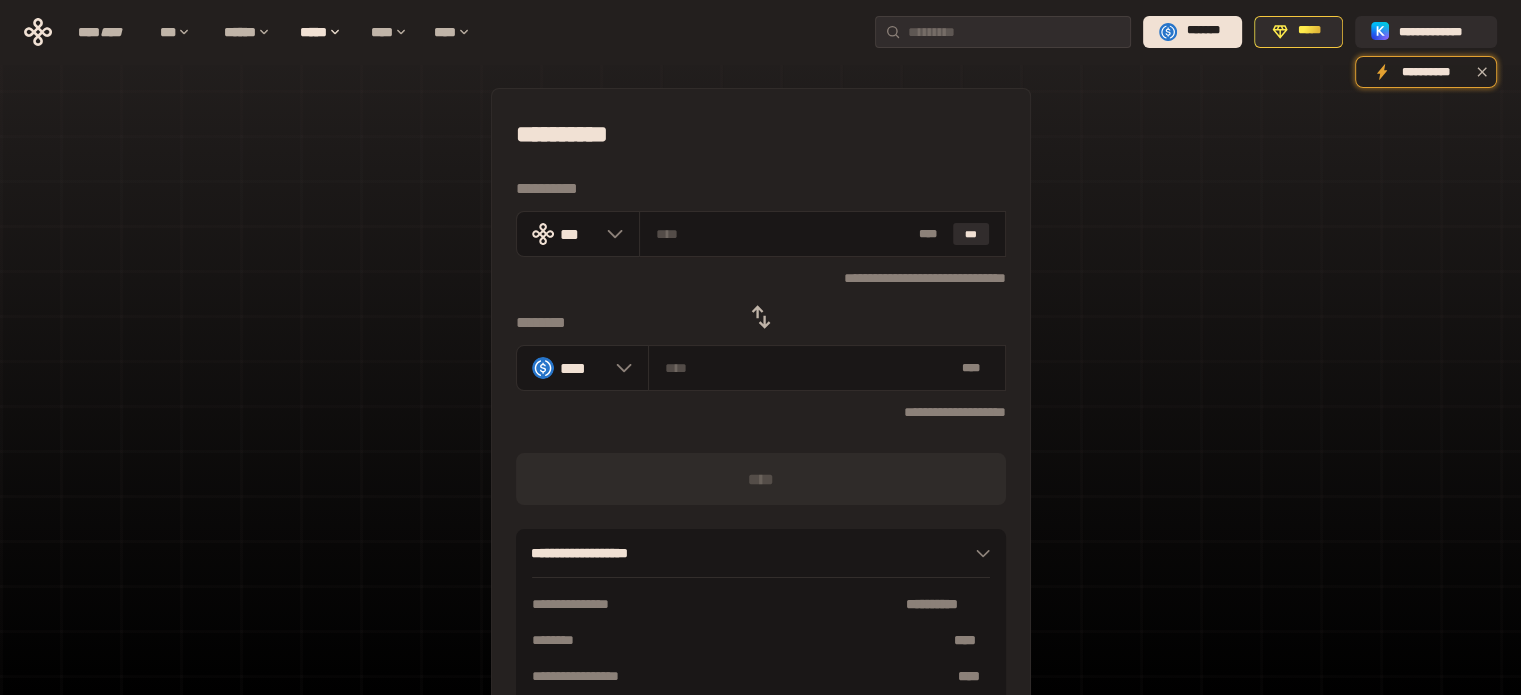 click 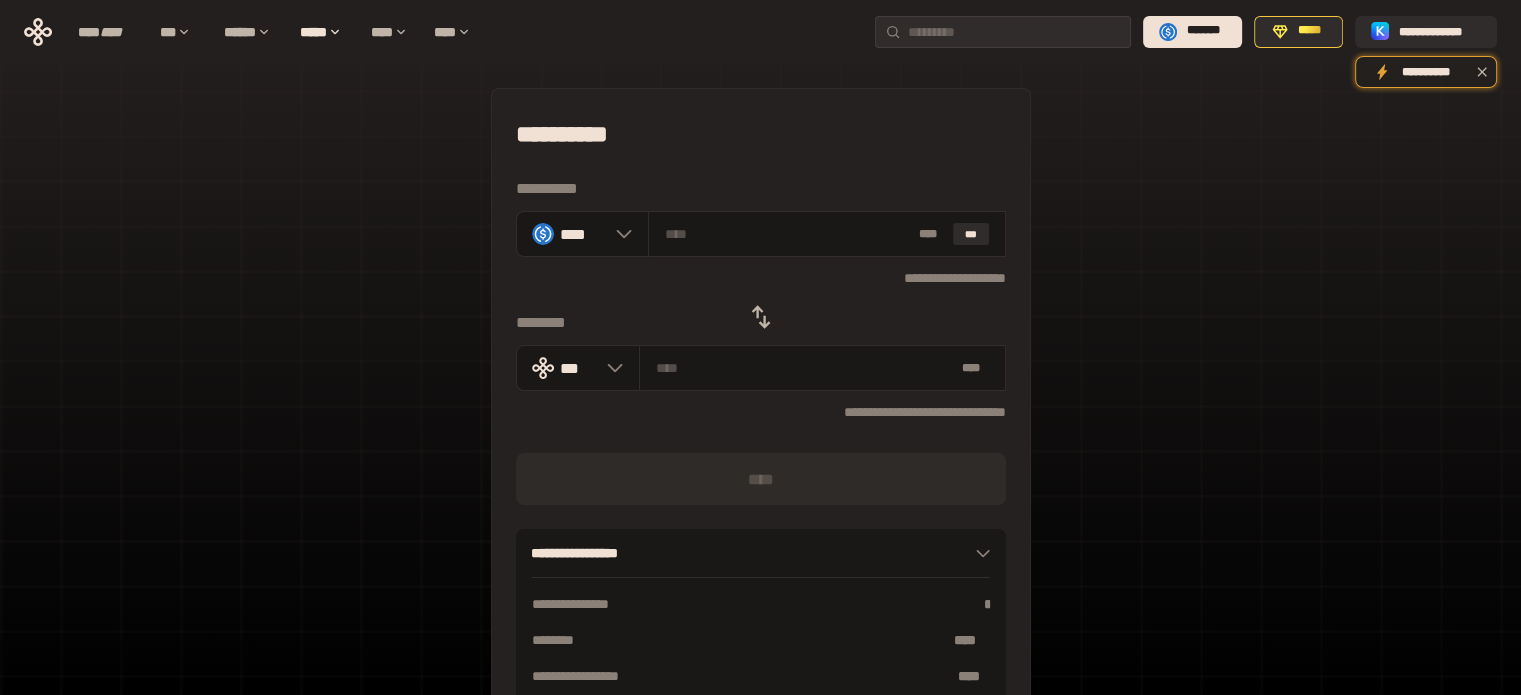 click 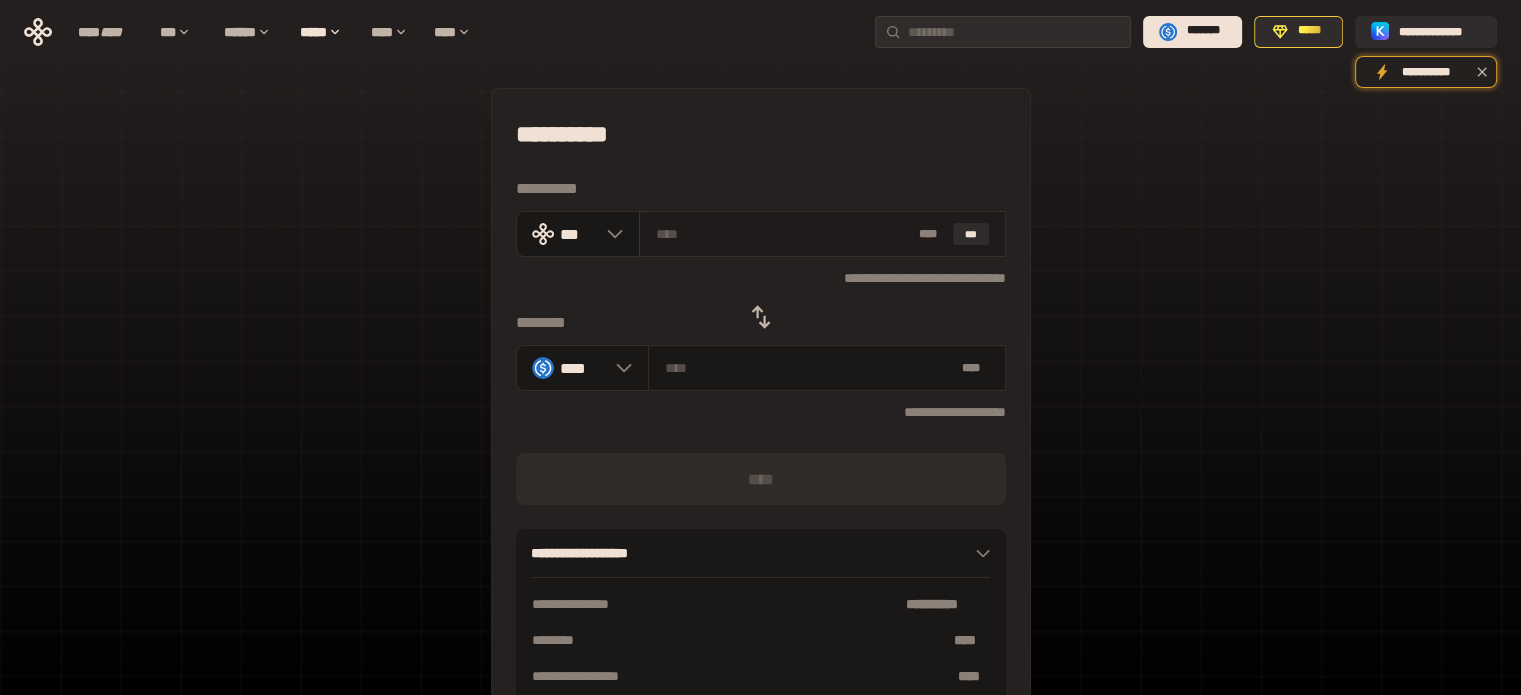 click at bounding box center (783, 234) 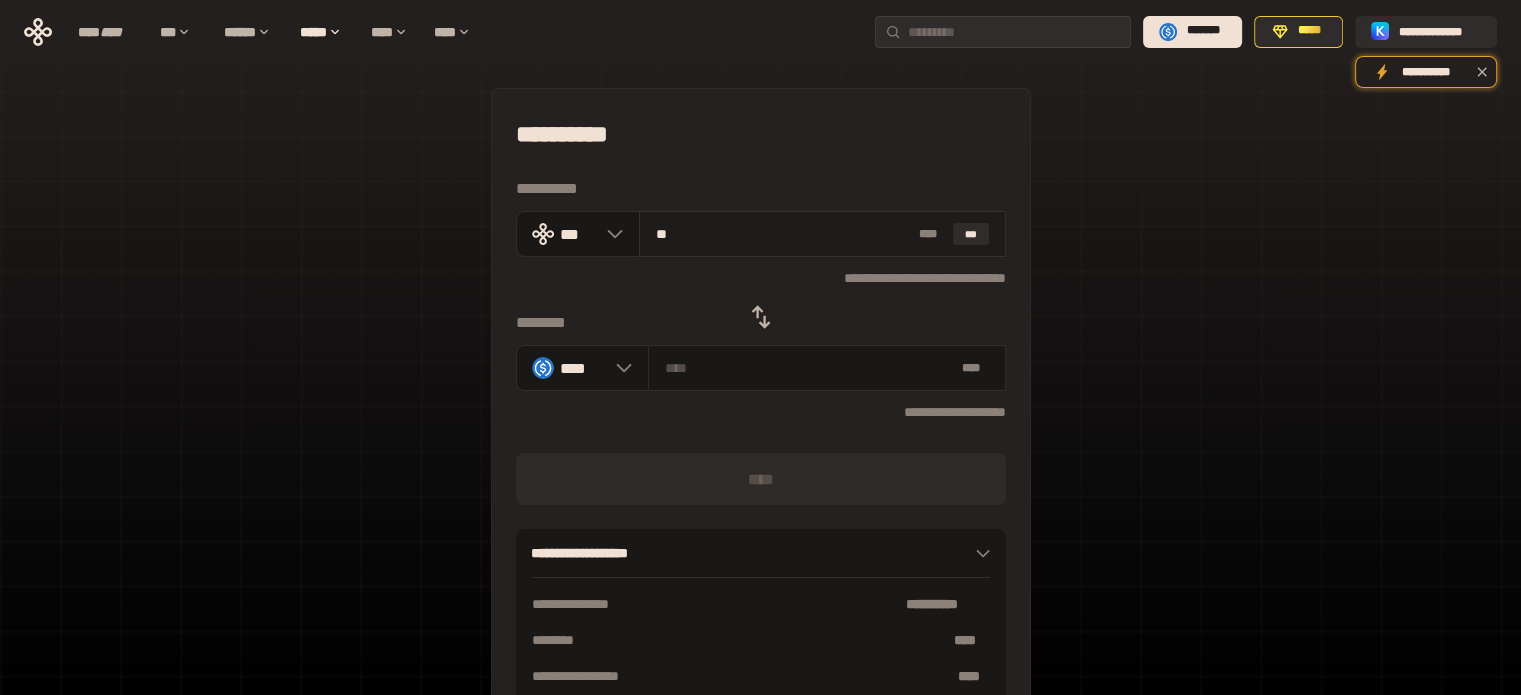type on "***" 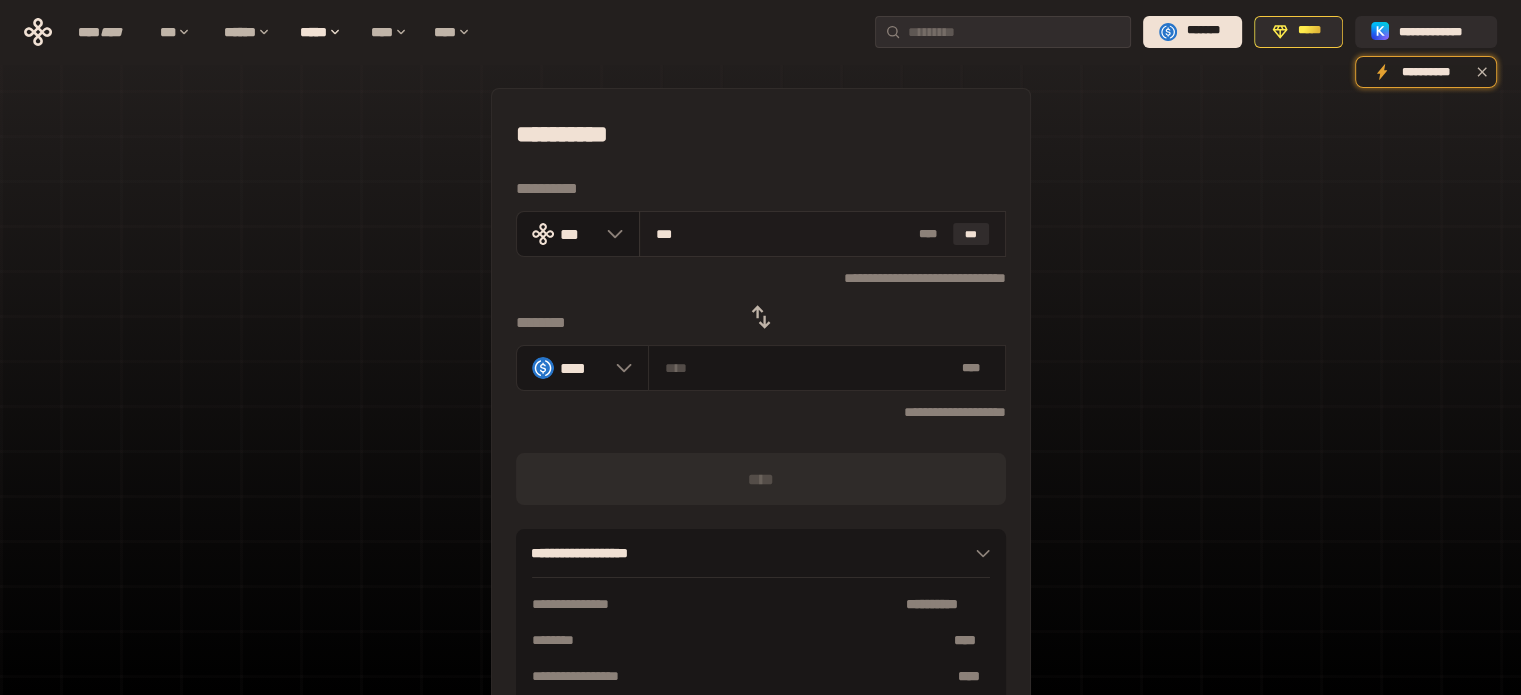 type on "*******" 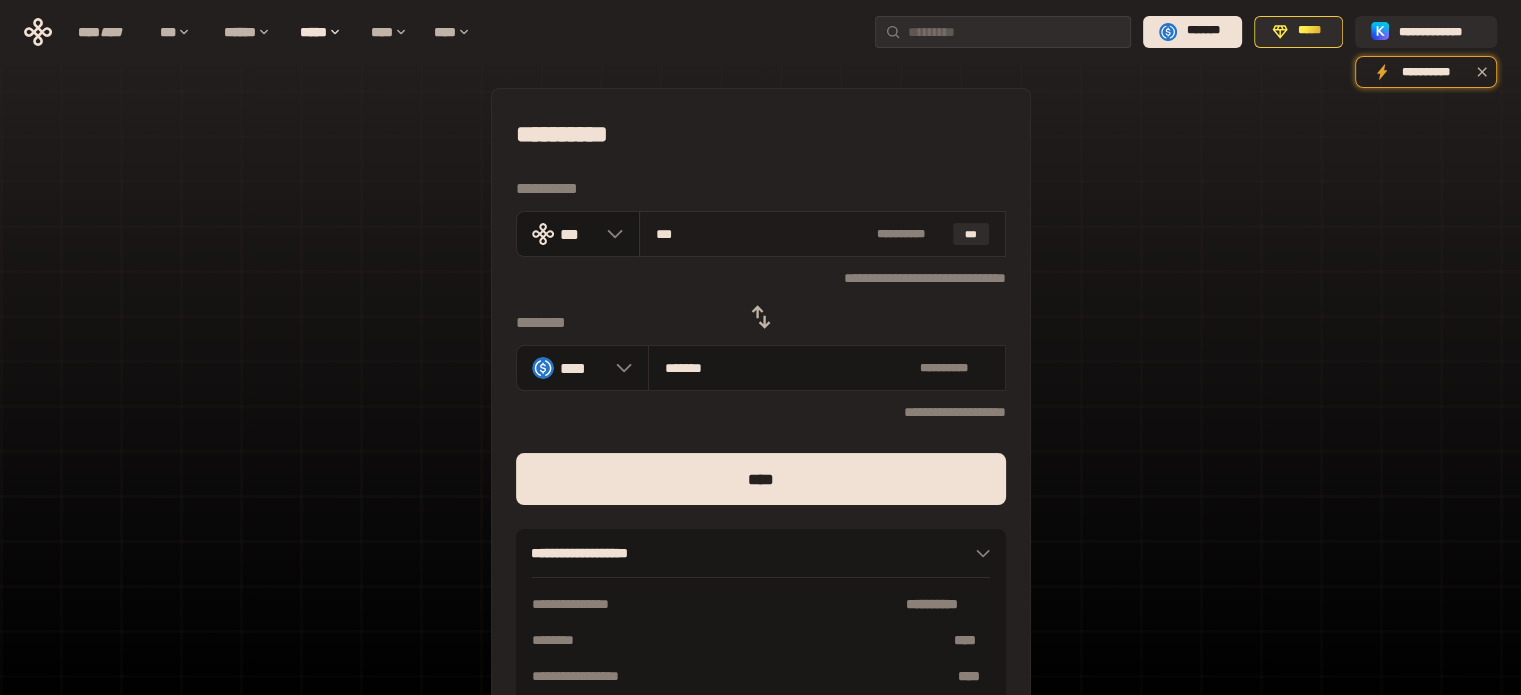 type on "****" 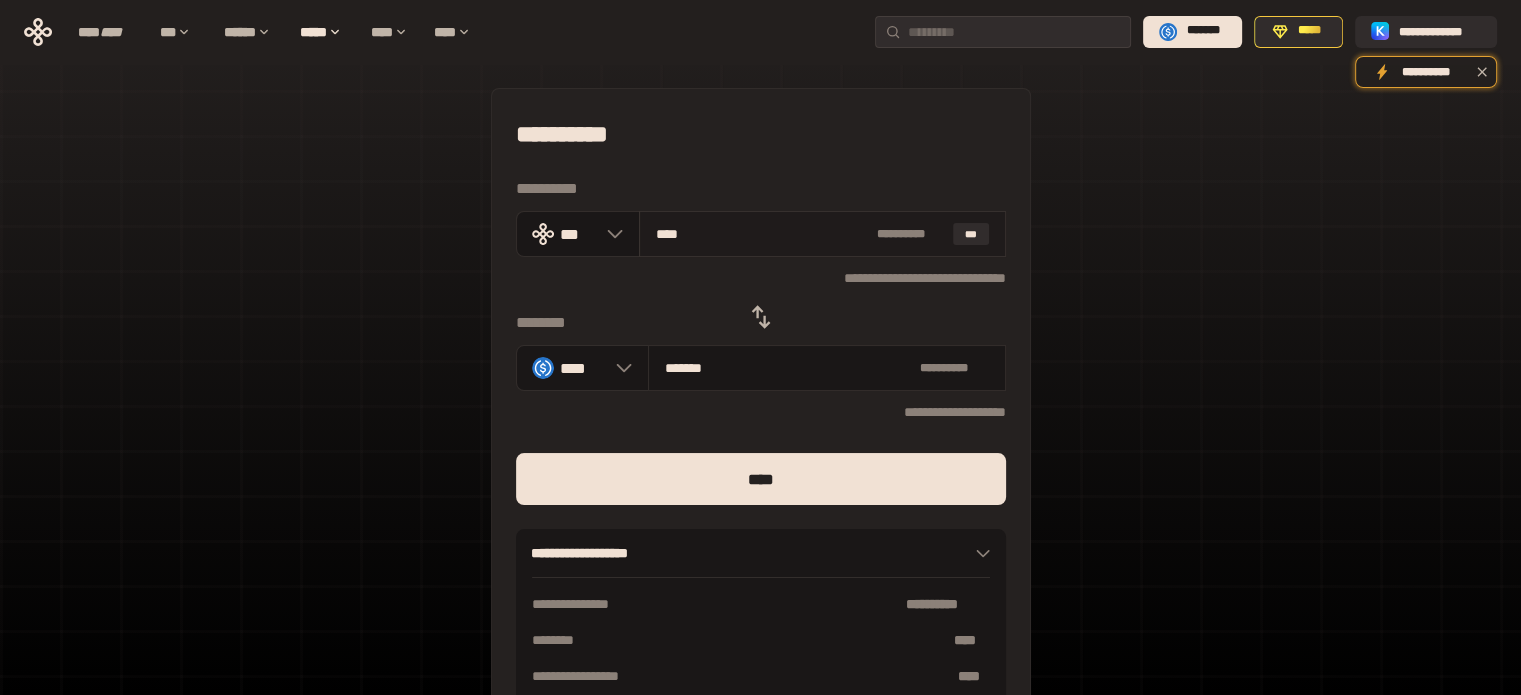 type on "********" 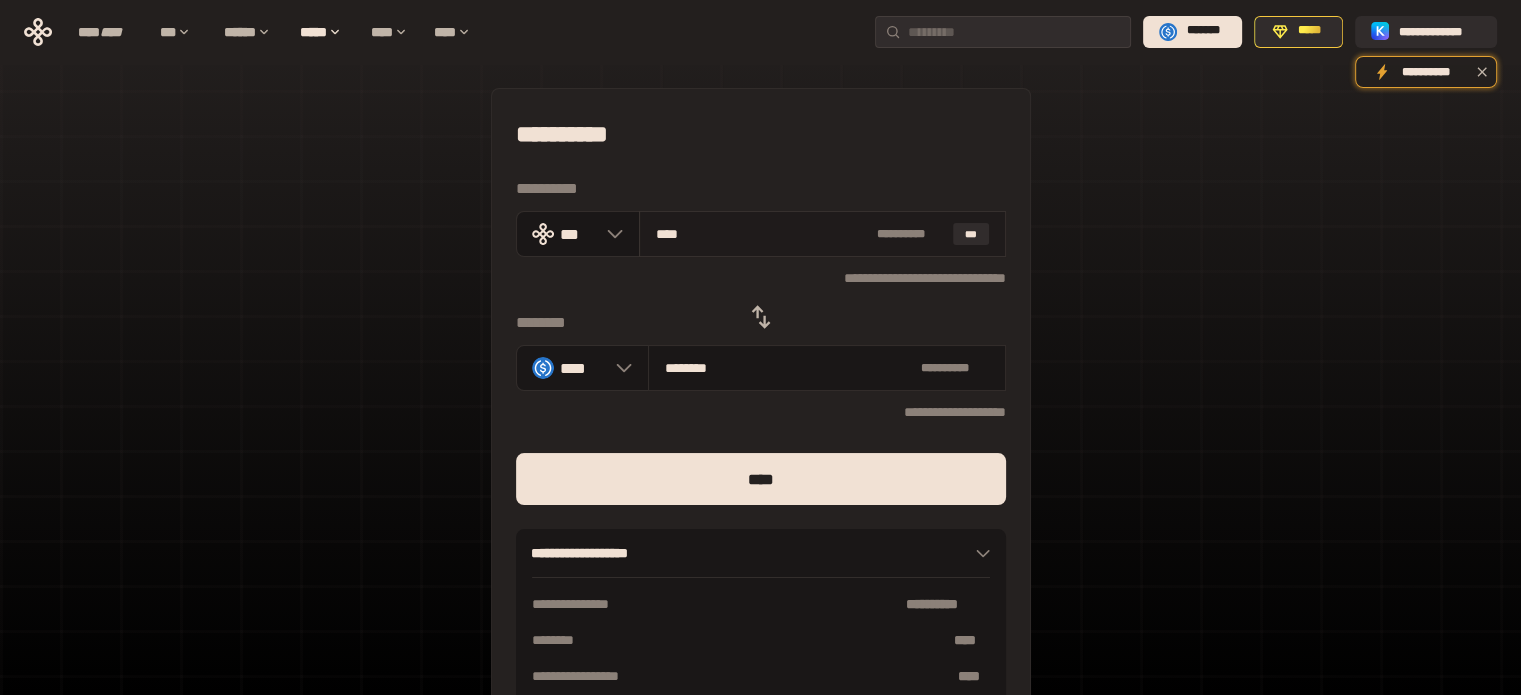 click on "****" at bounding box center (762, 234) 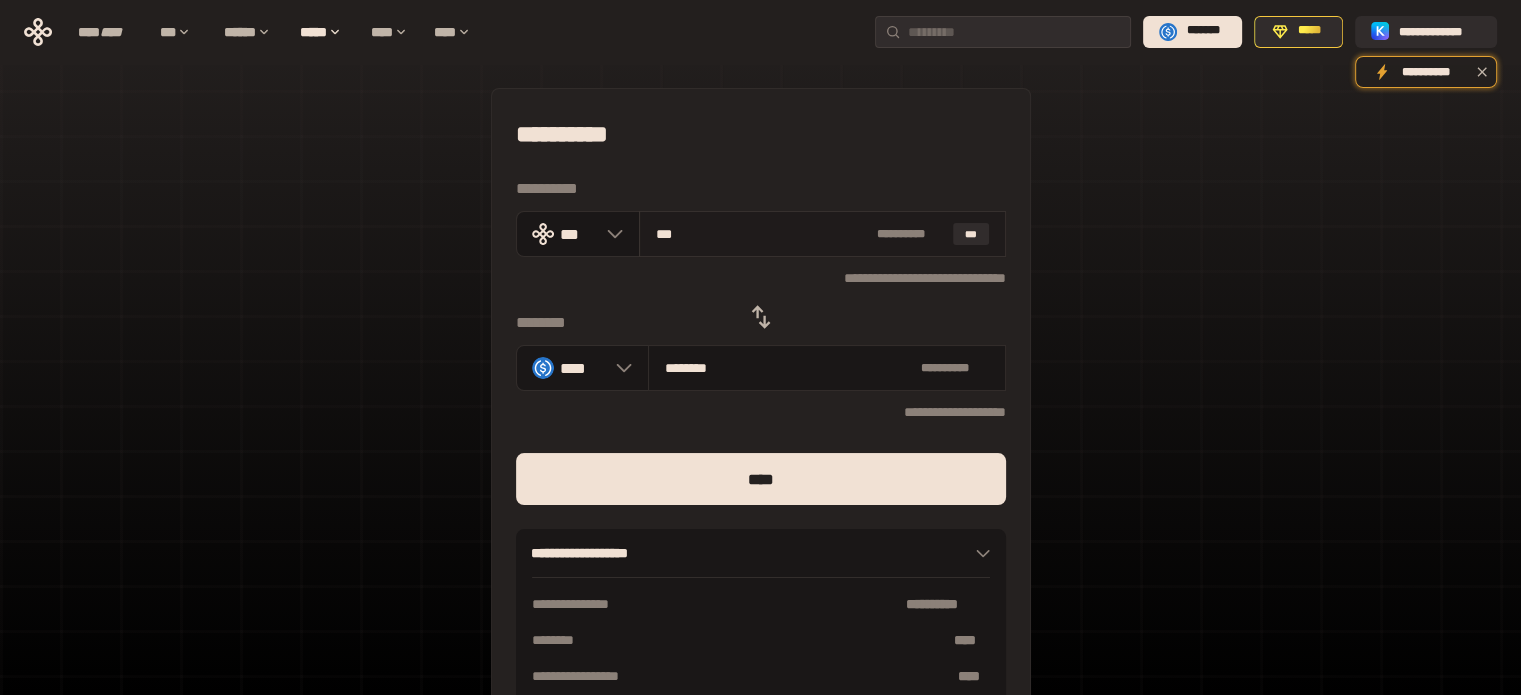 type on "*******" 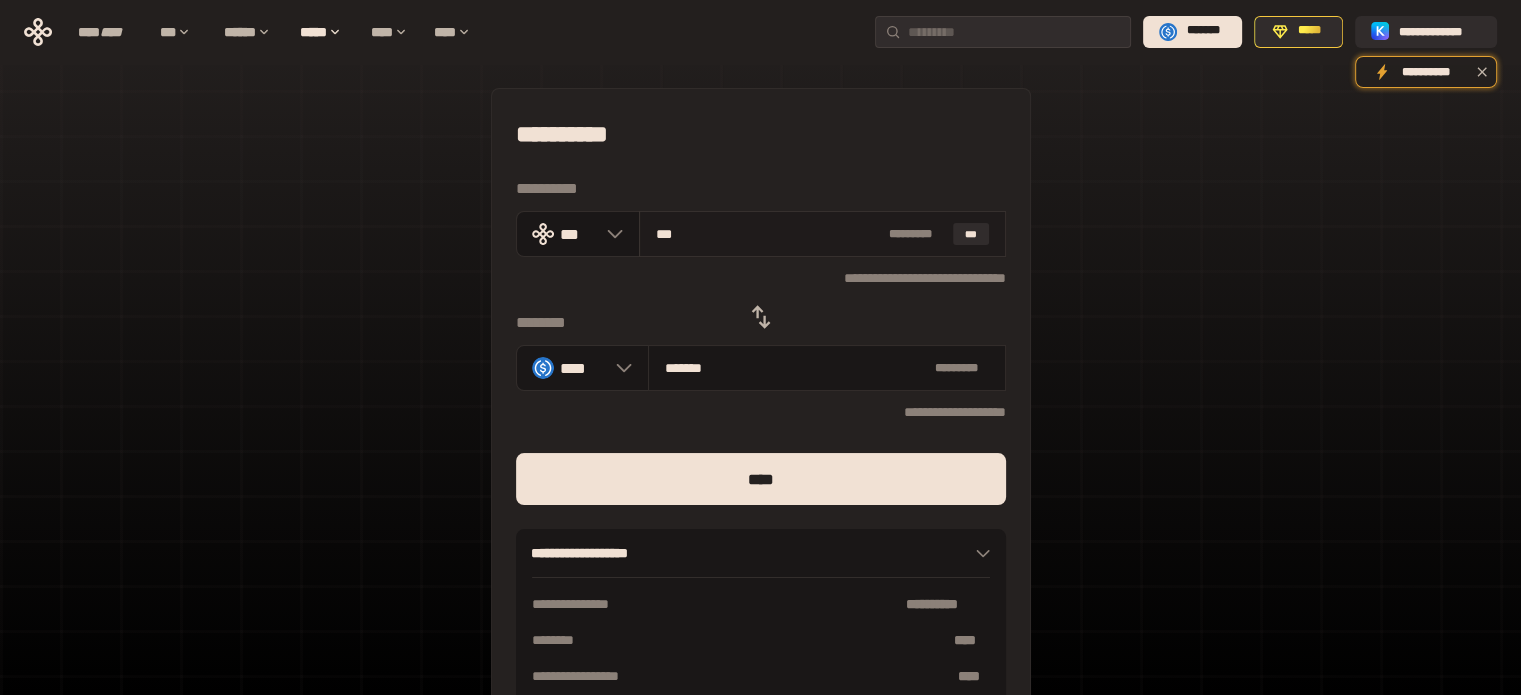 type on "****" 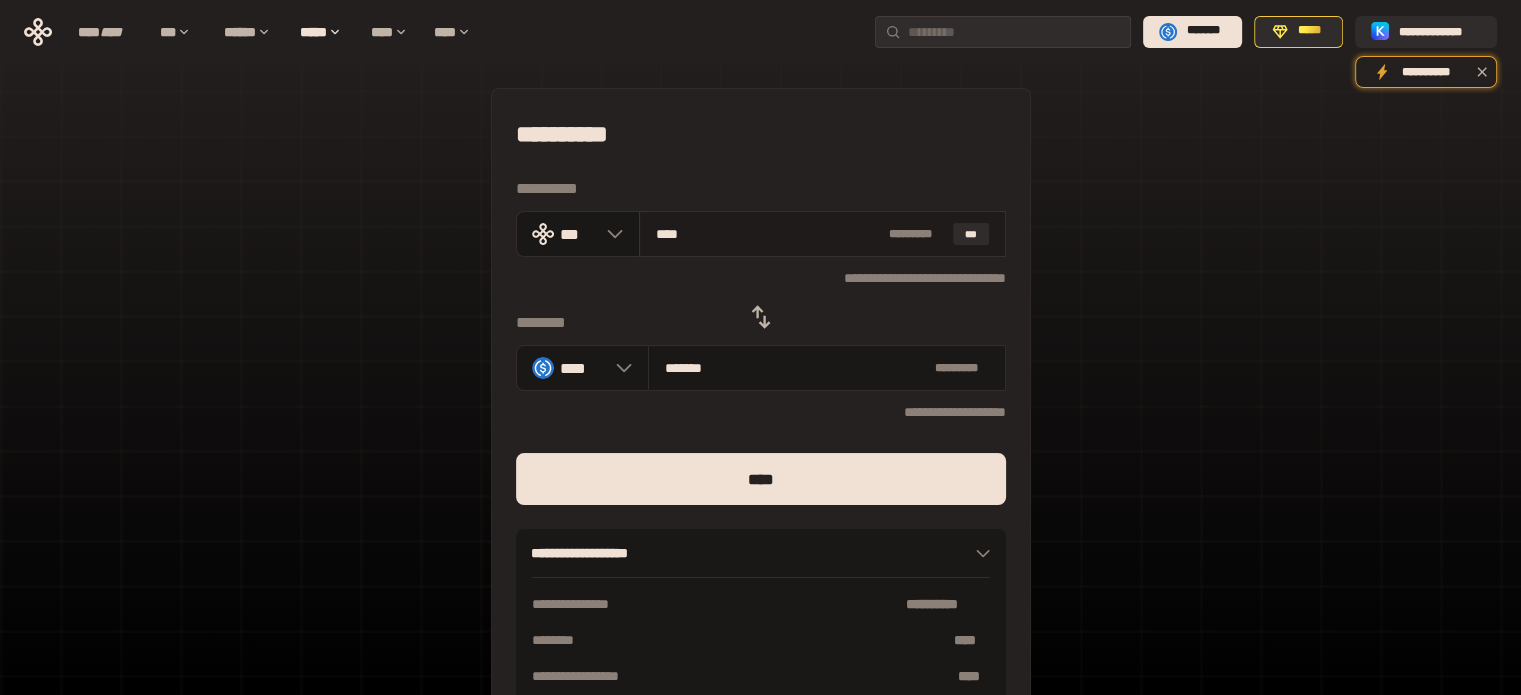 type on "********" 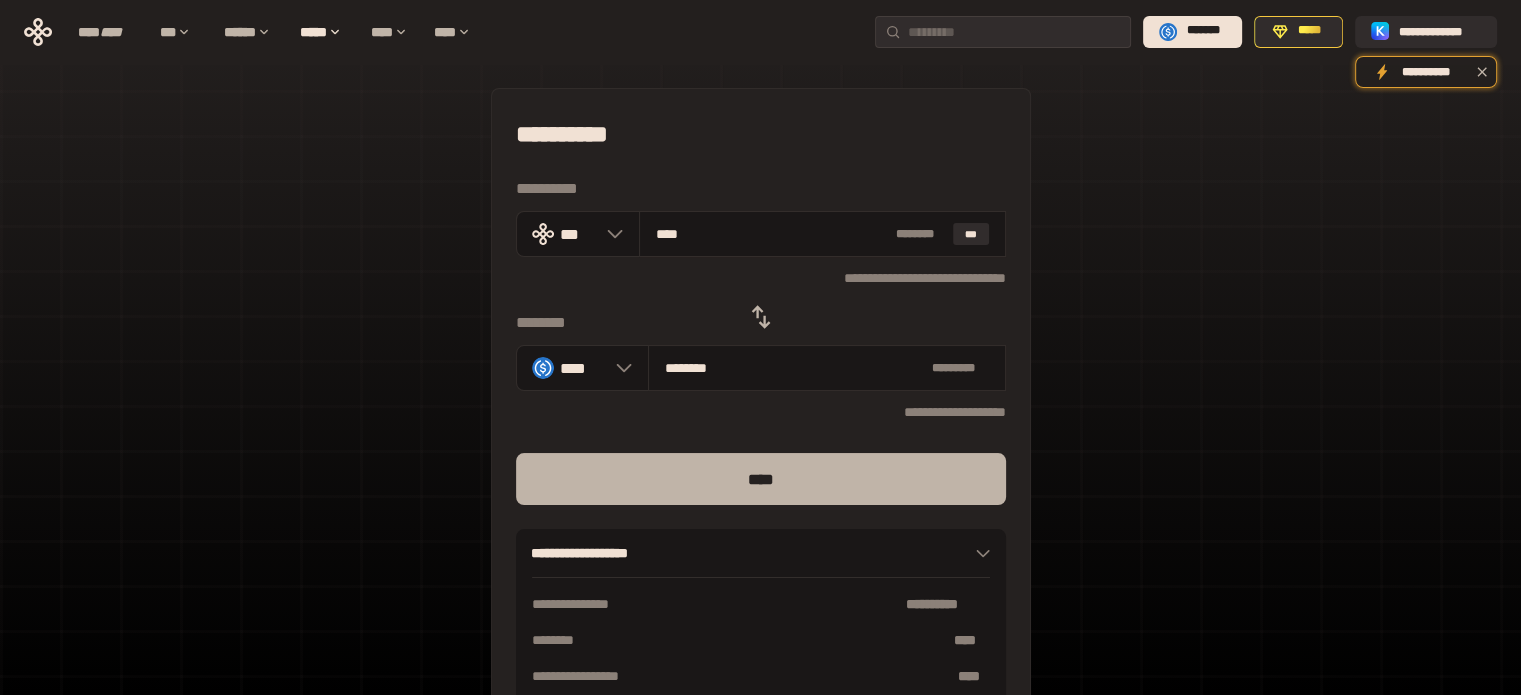 type on "****" 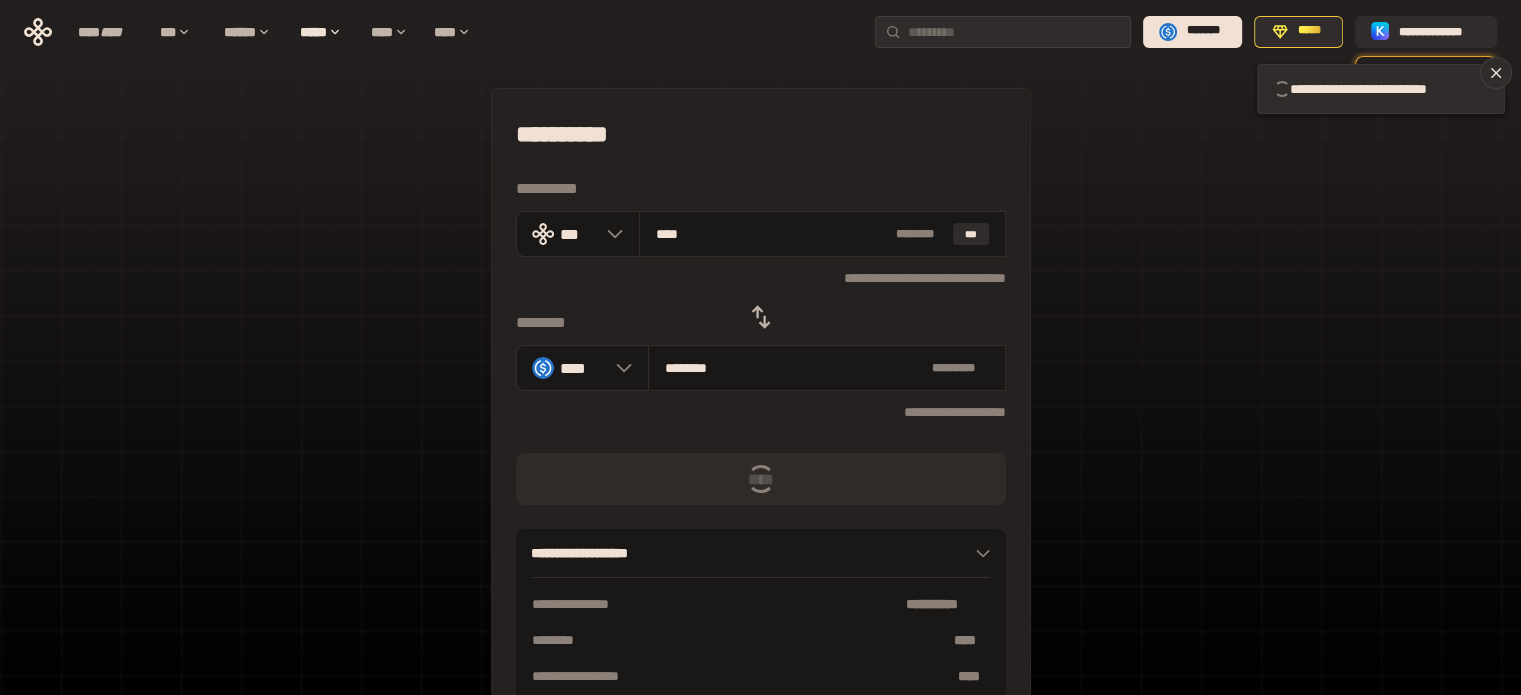 type 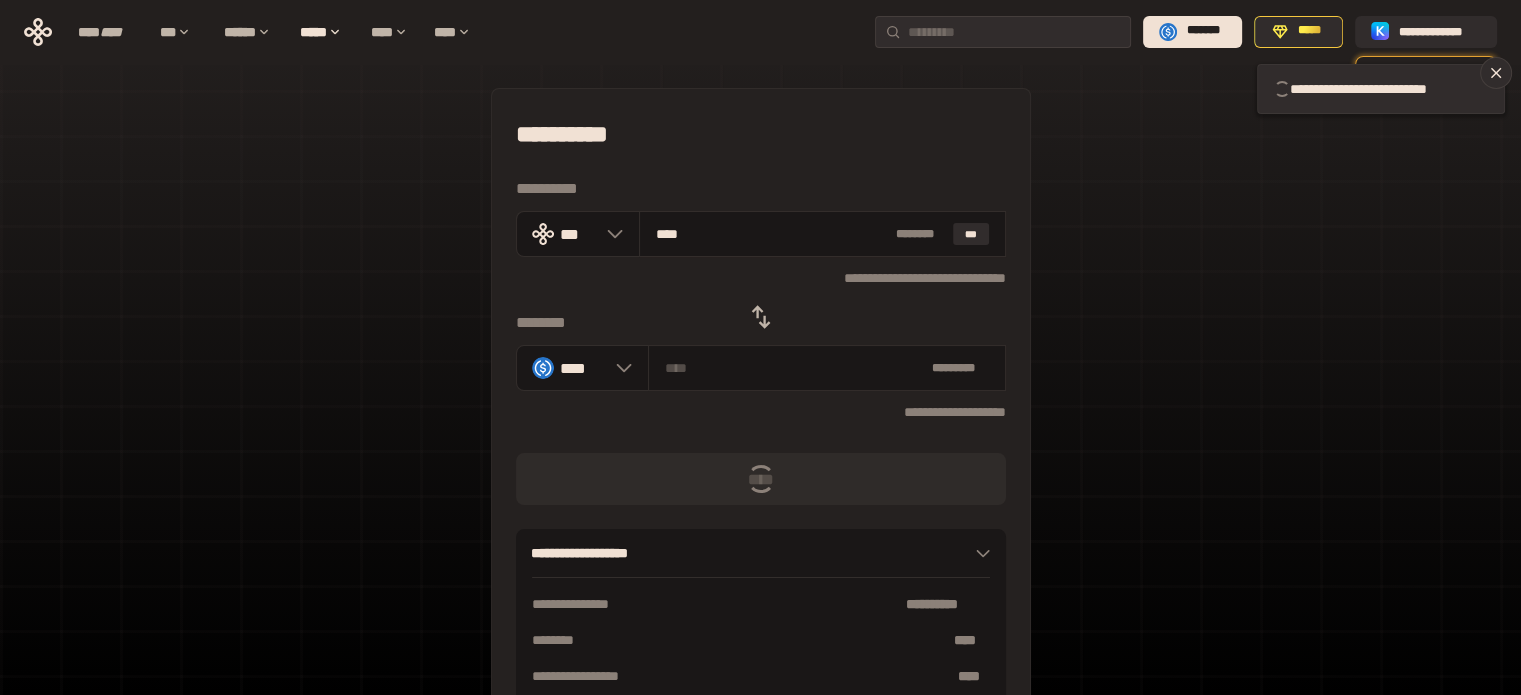 type 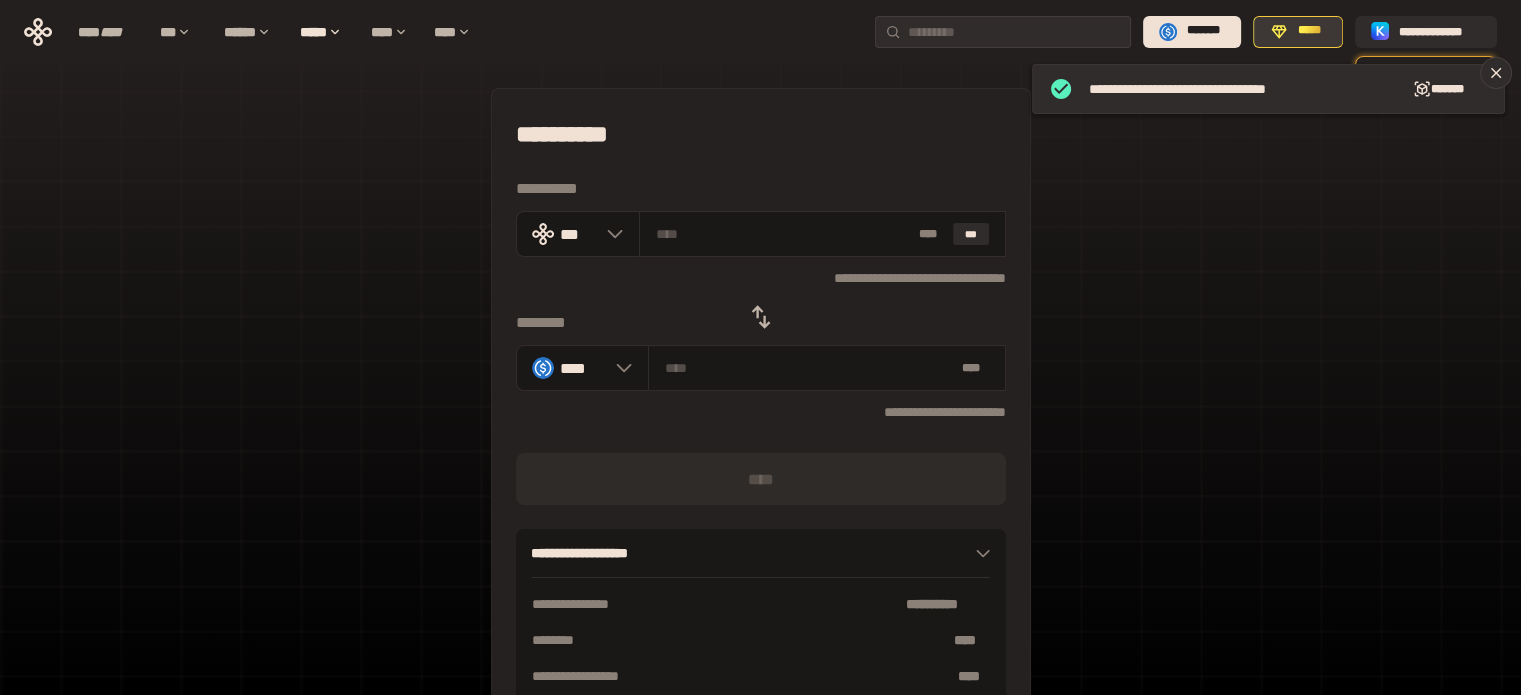 click on "*****" at bounding box center [1298, 32] 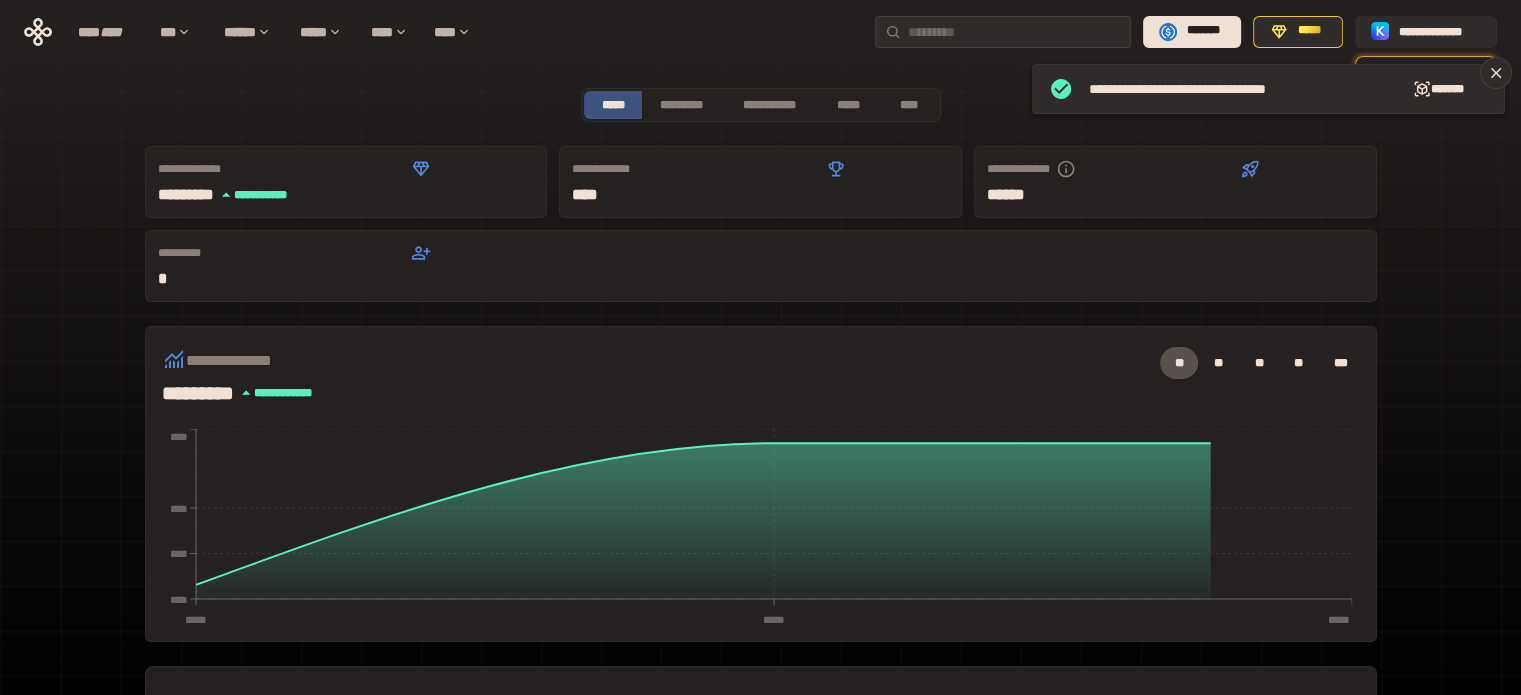 type 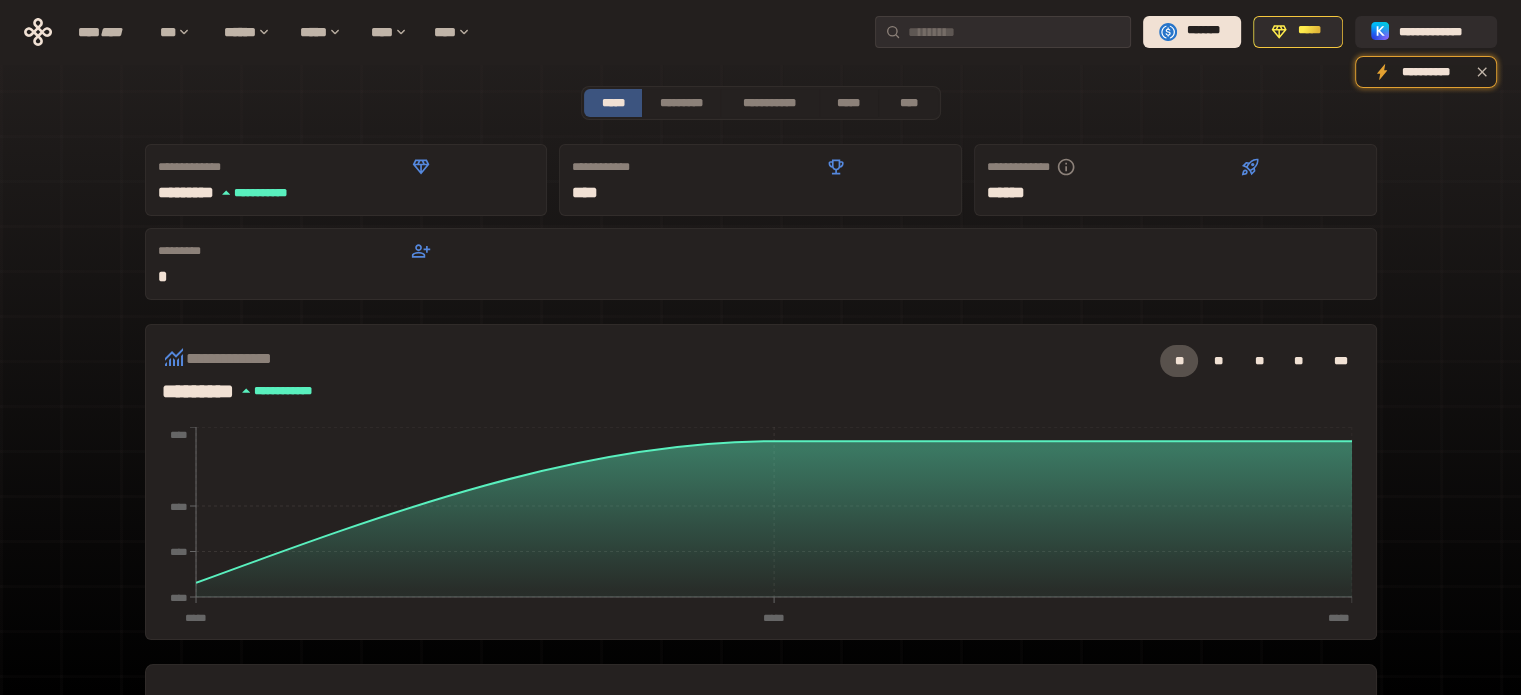 scroll, scrollTop: 0, scrollLeft: 0, axis: both 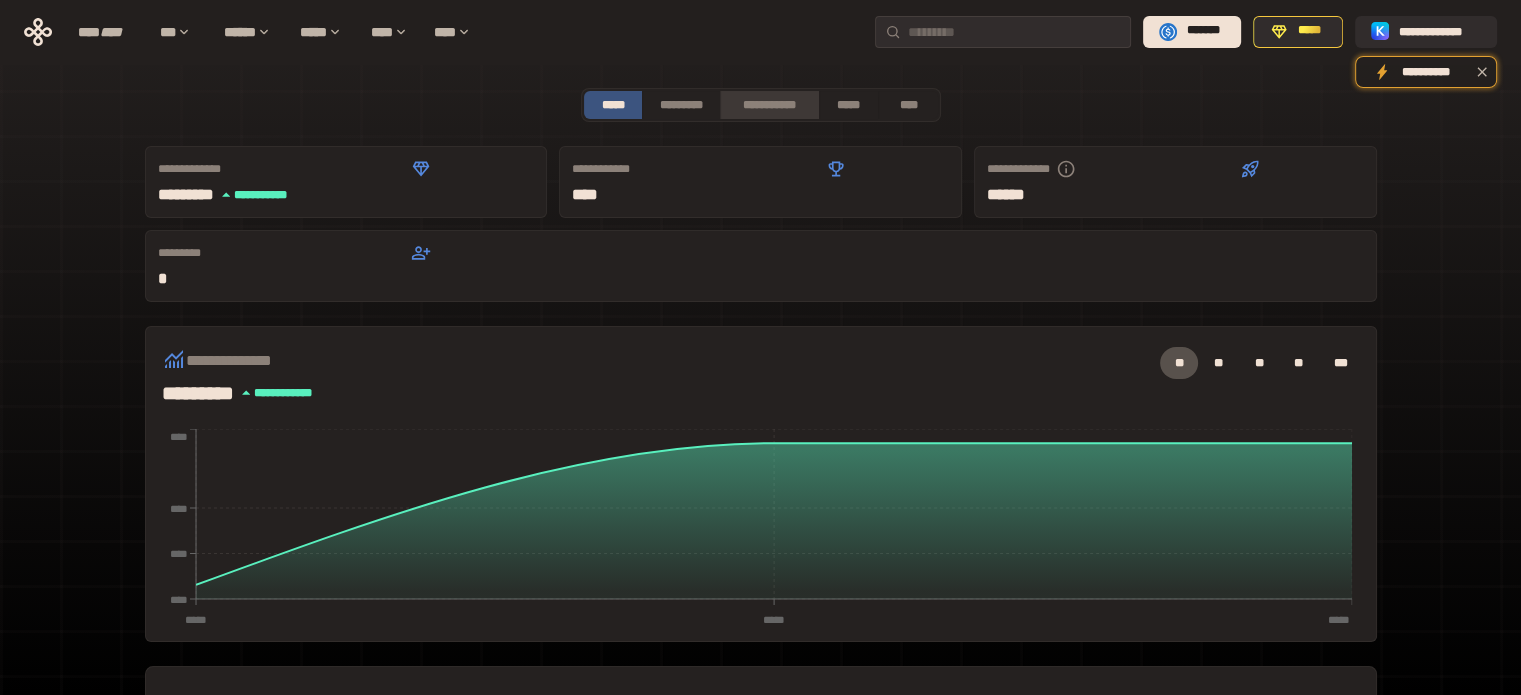 click on "**********" at bounding box center [769, 105] 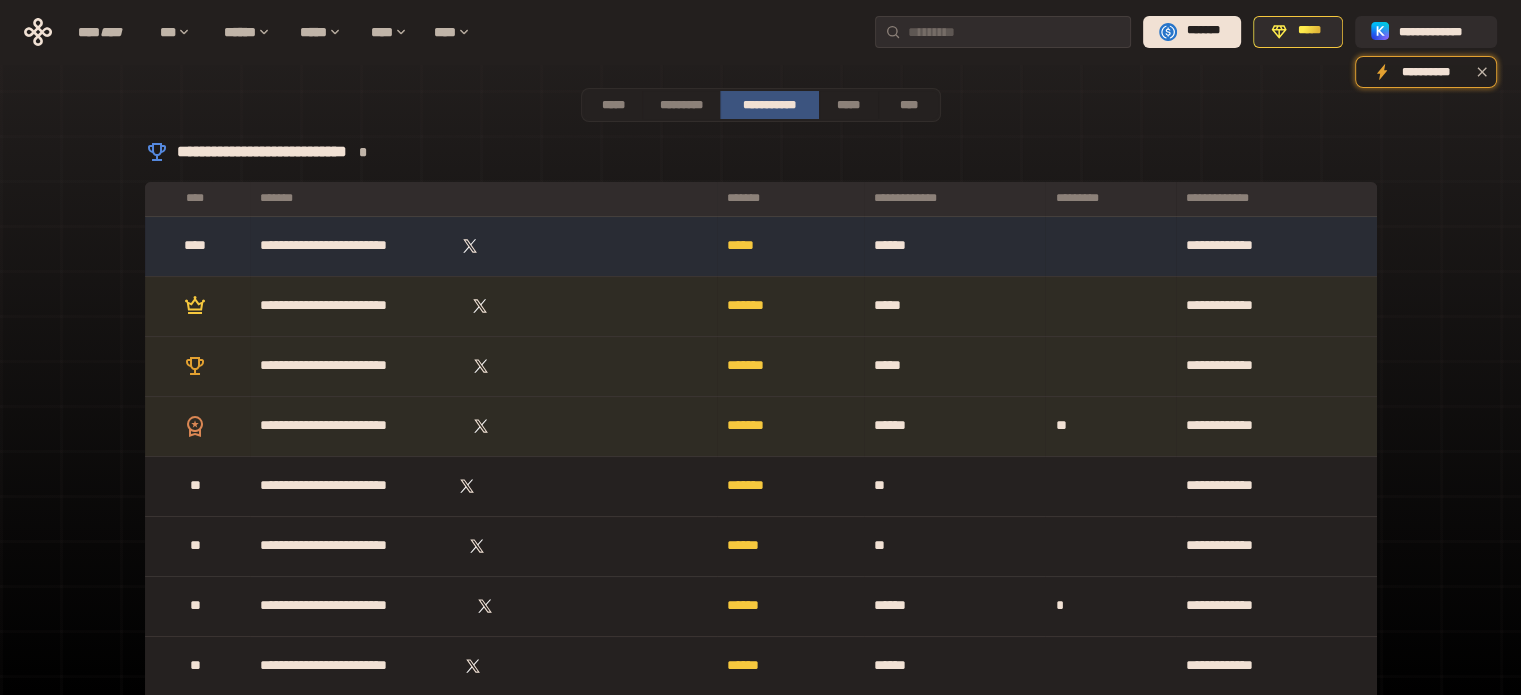 click on "**********" at bounding box center (761, 105) 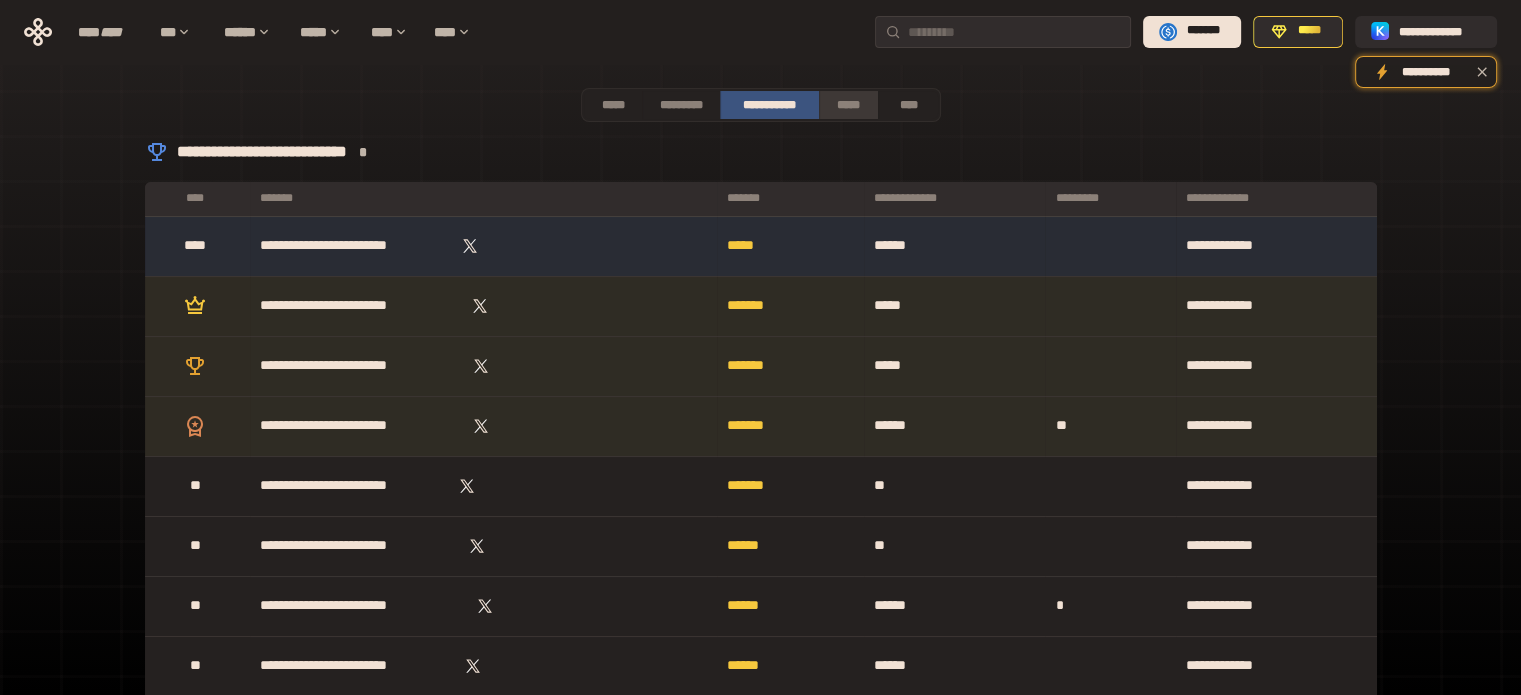 click on "*****" at bounding box center (849, 105) 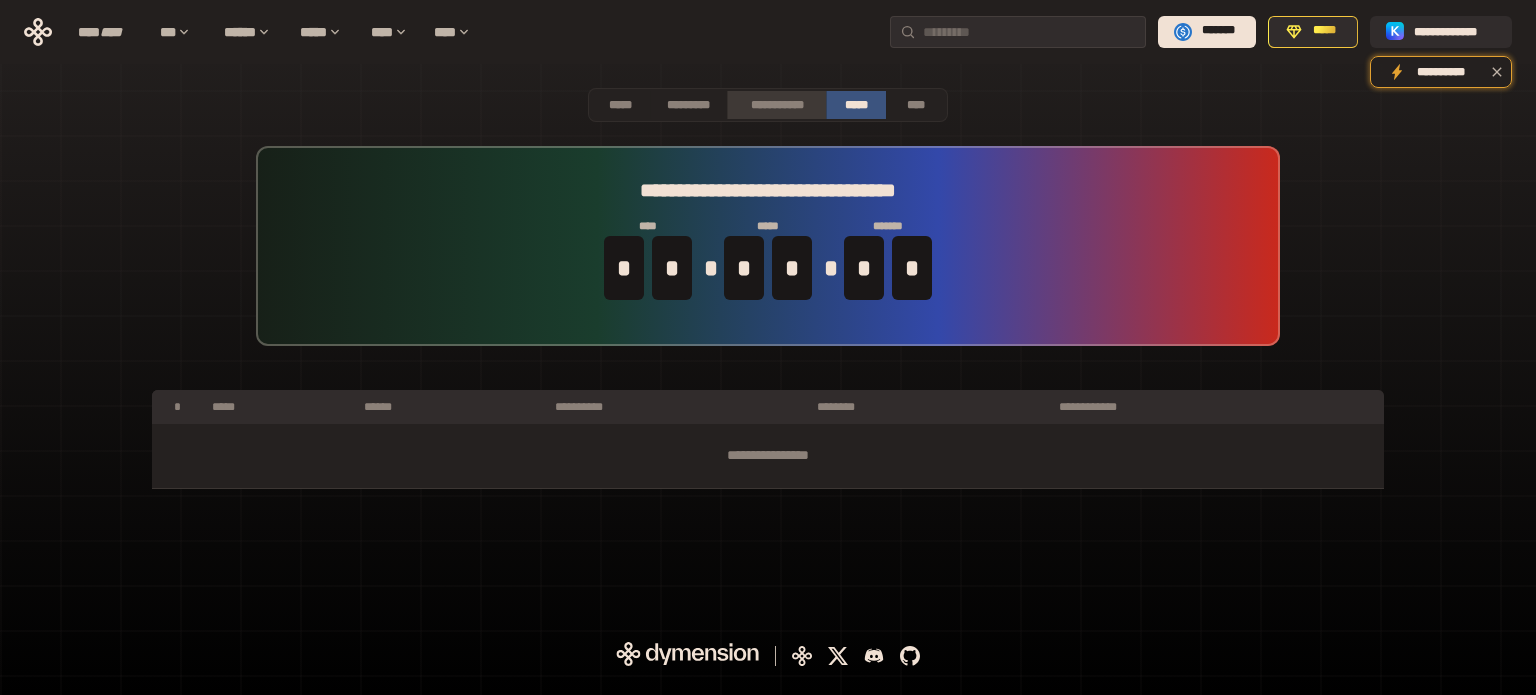 click on "**********" at bounding box center (776, 105) 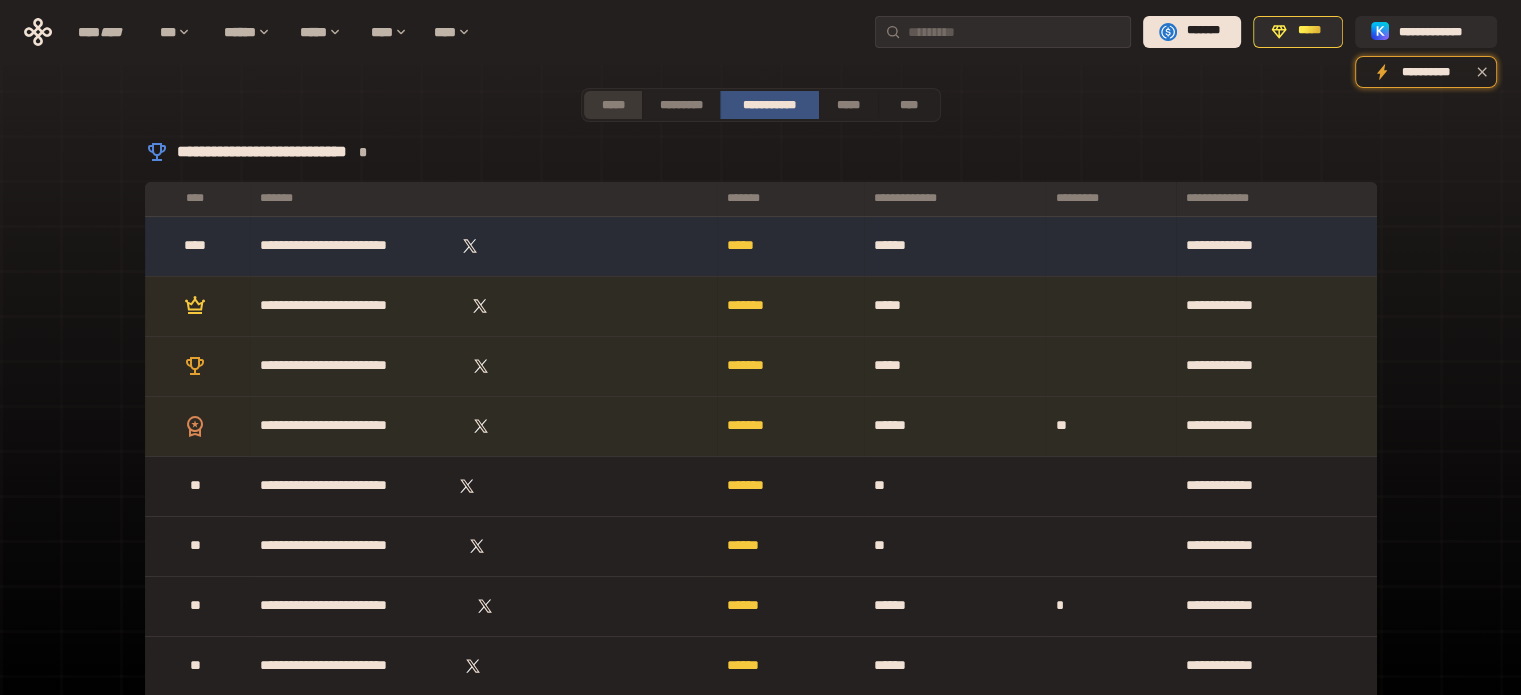 click on "*****" at bounding box center (613, 105) 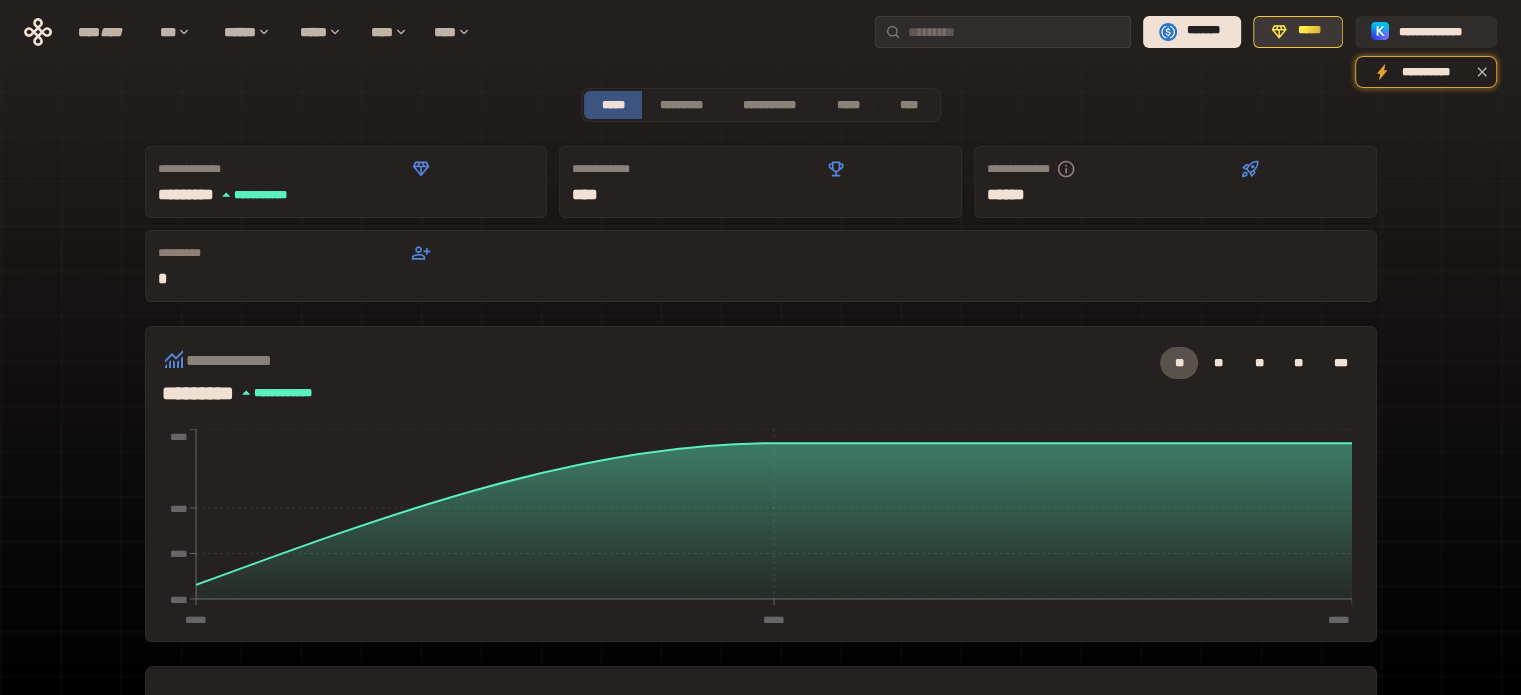 click 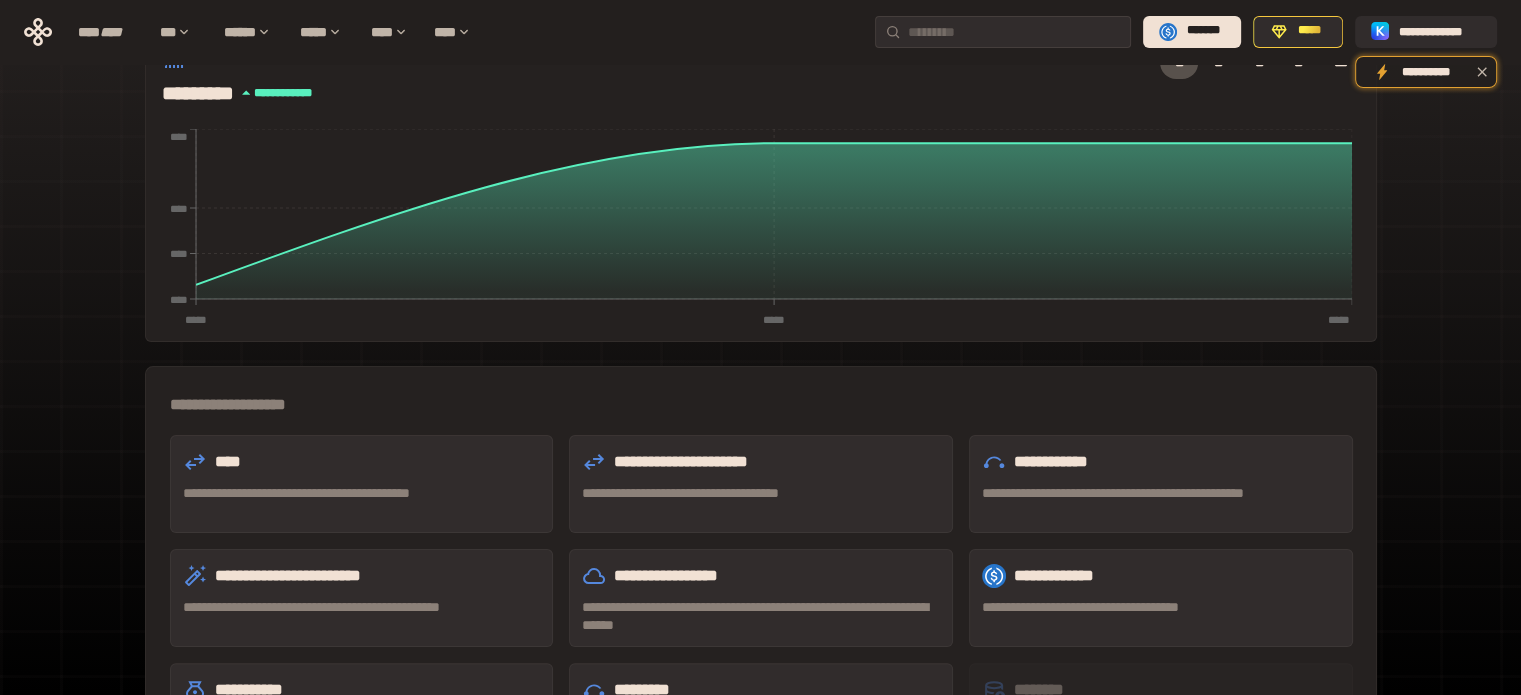 scroll, scrollTop: 0, scrollLeft: 0, axis: both 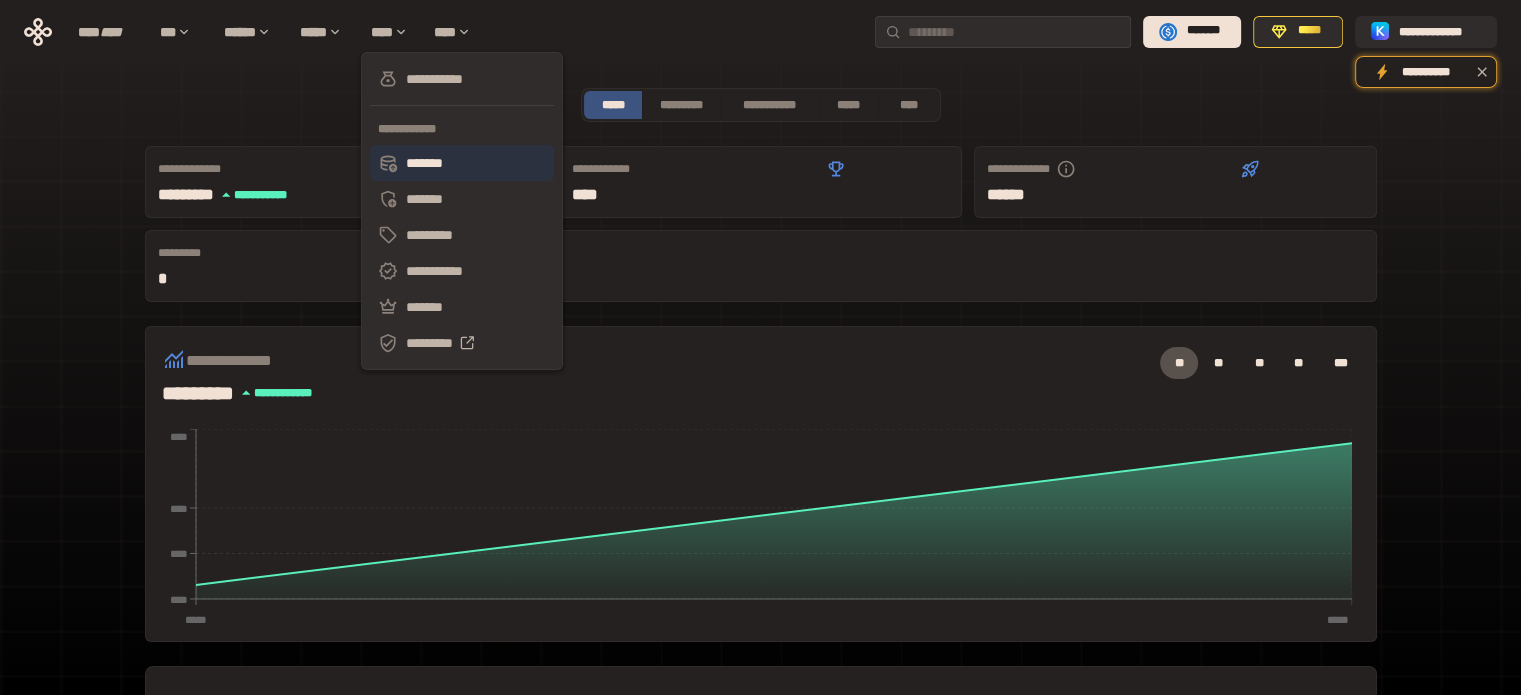 click on "*******" at bounding box center (462, 163) 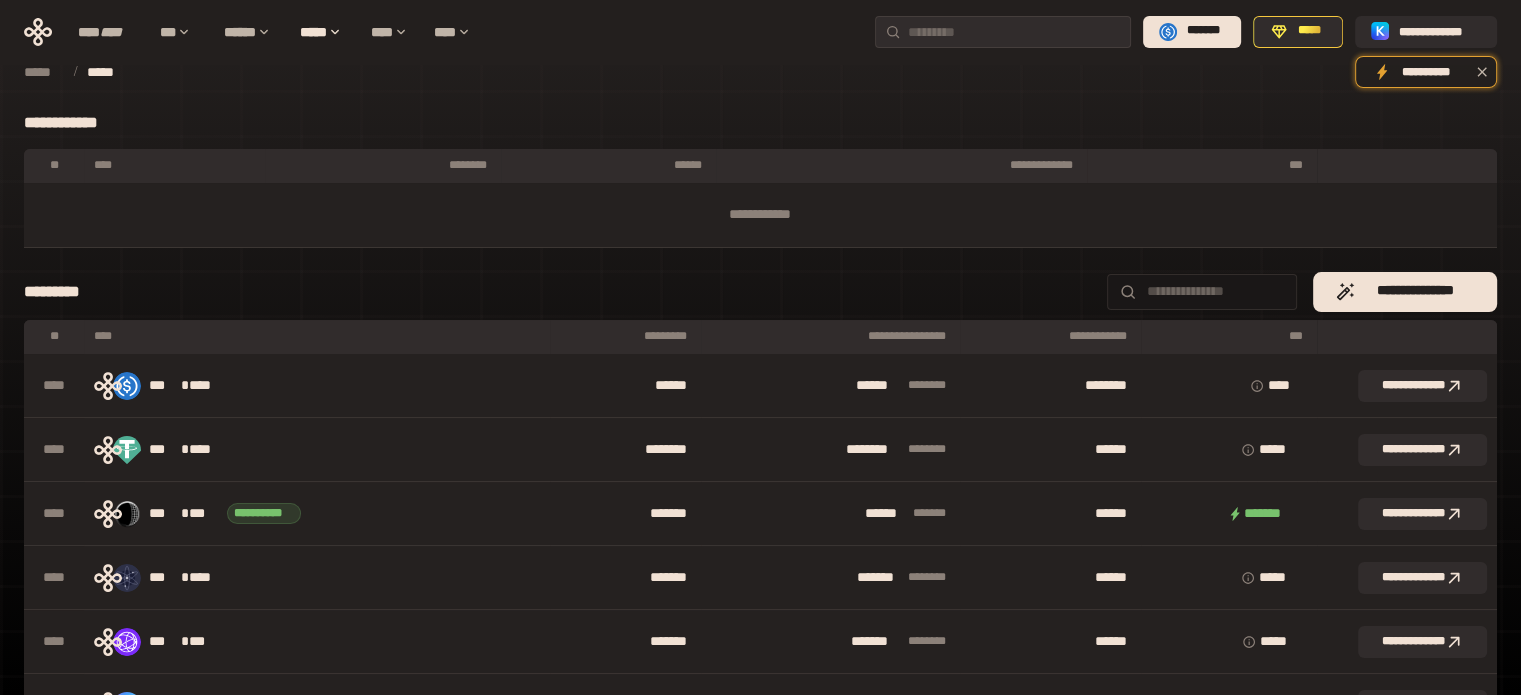 scroll, scrollTop: 100, scrollLeft: 0, axis: vertical 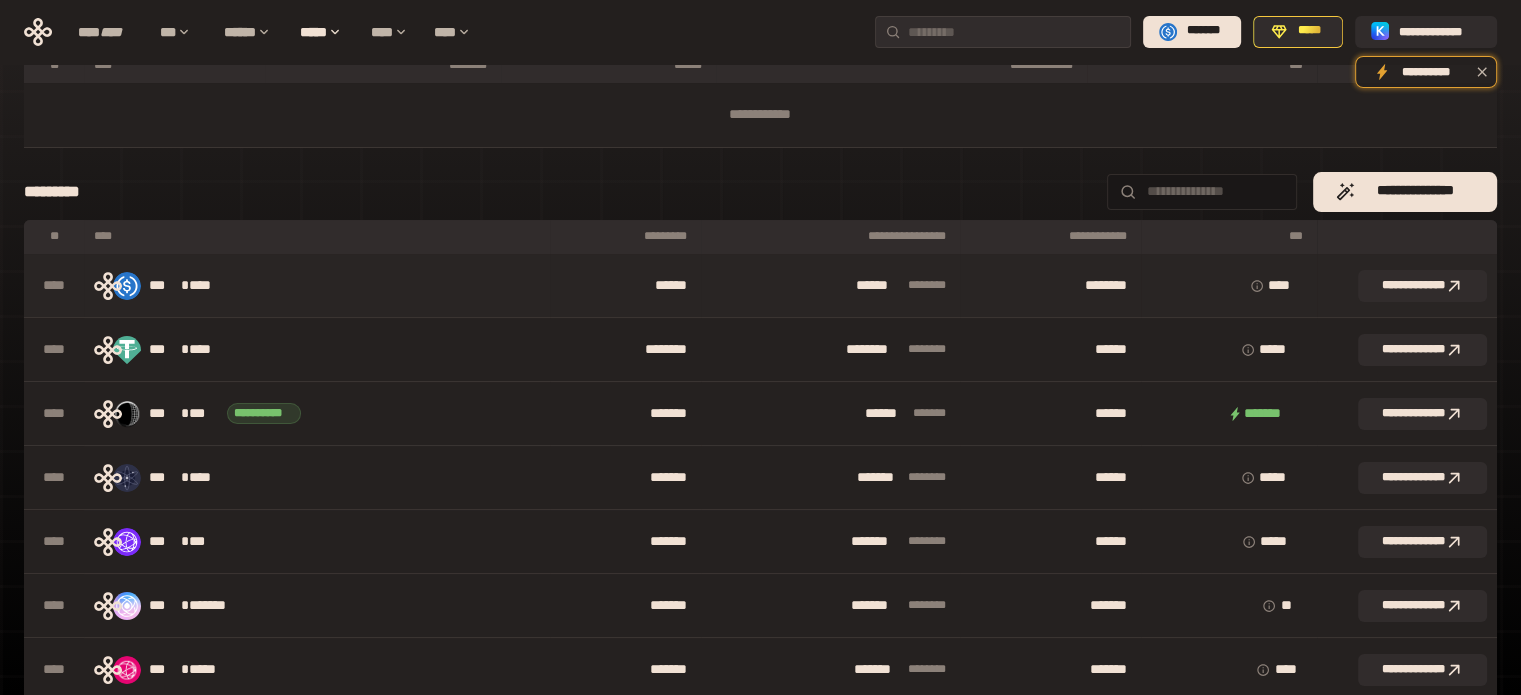 click on "****" at bounding box center [209, 286] 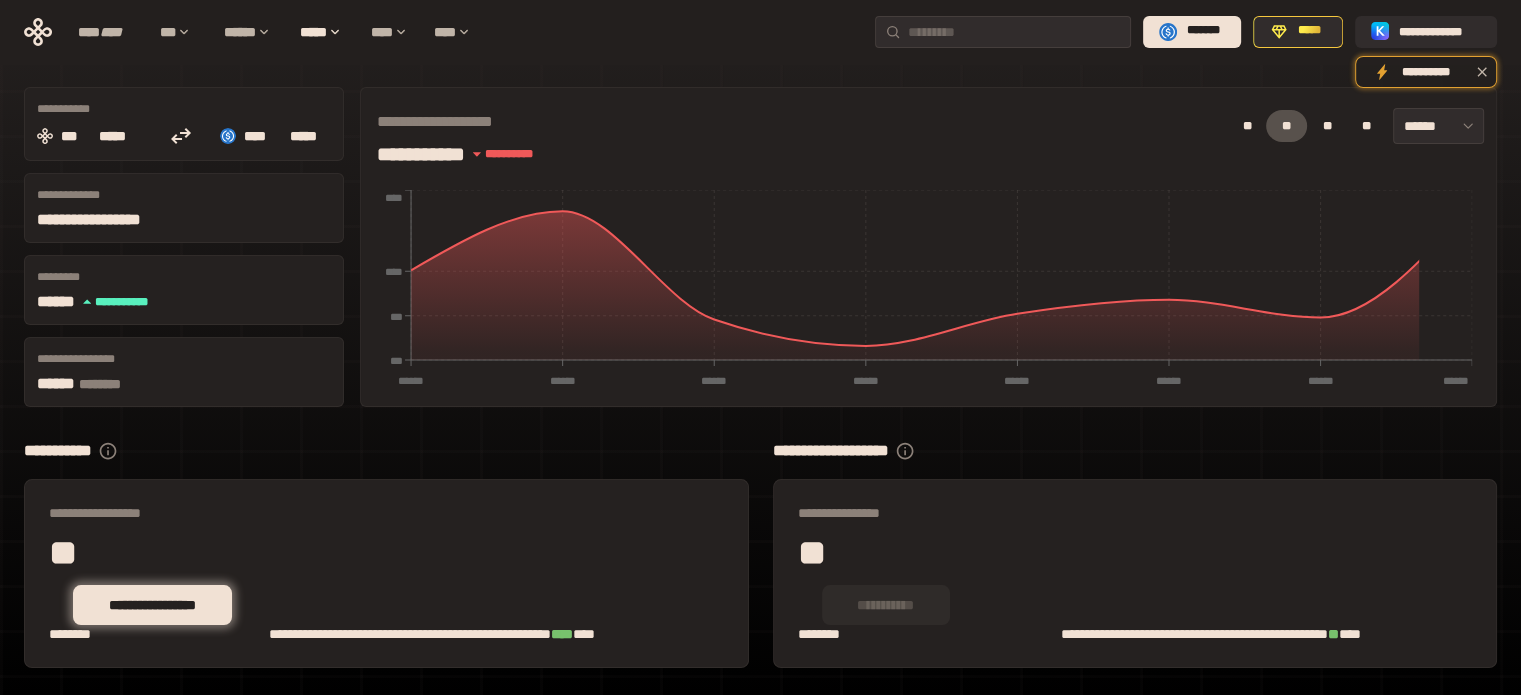 scroll, scrollTop: 123, scrollLeft: 0, axis: vertical 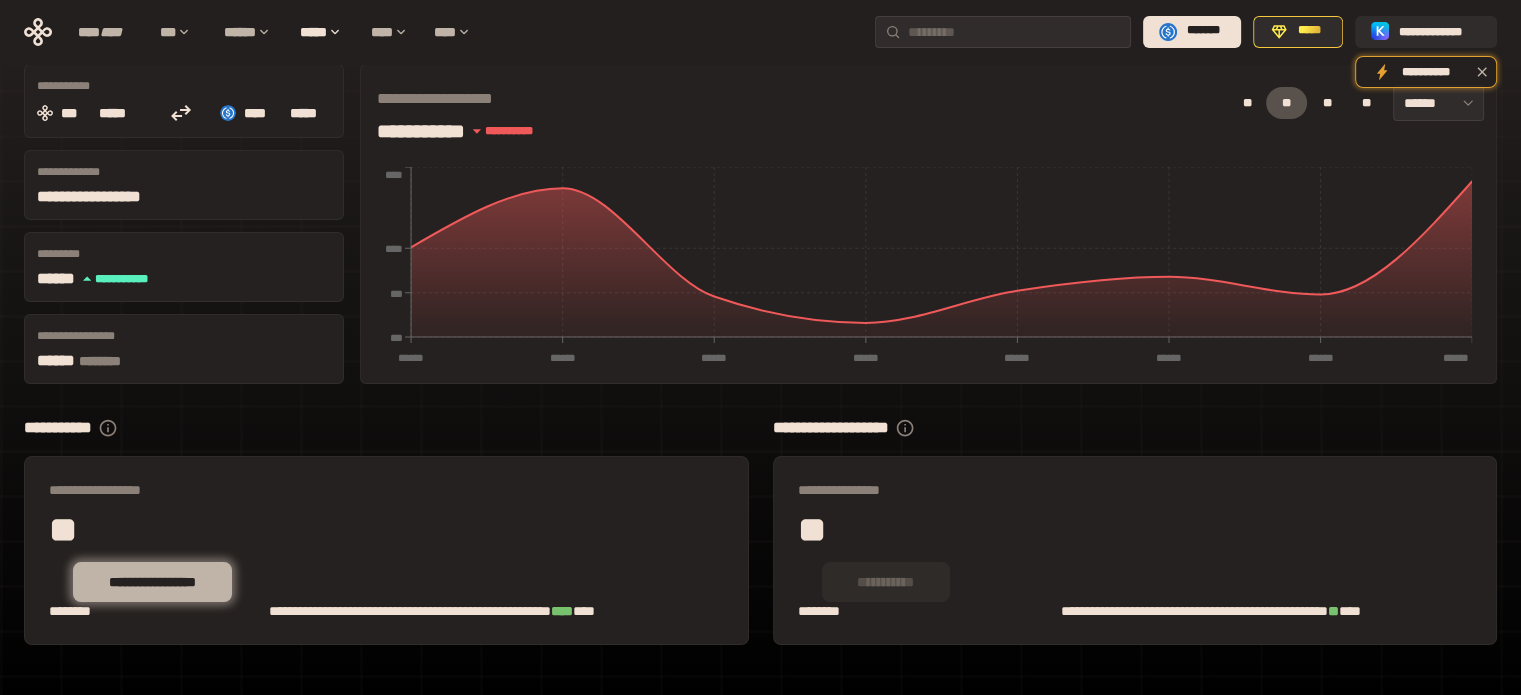 click on "**********" at bounding box center (152, 582) 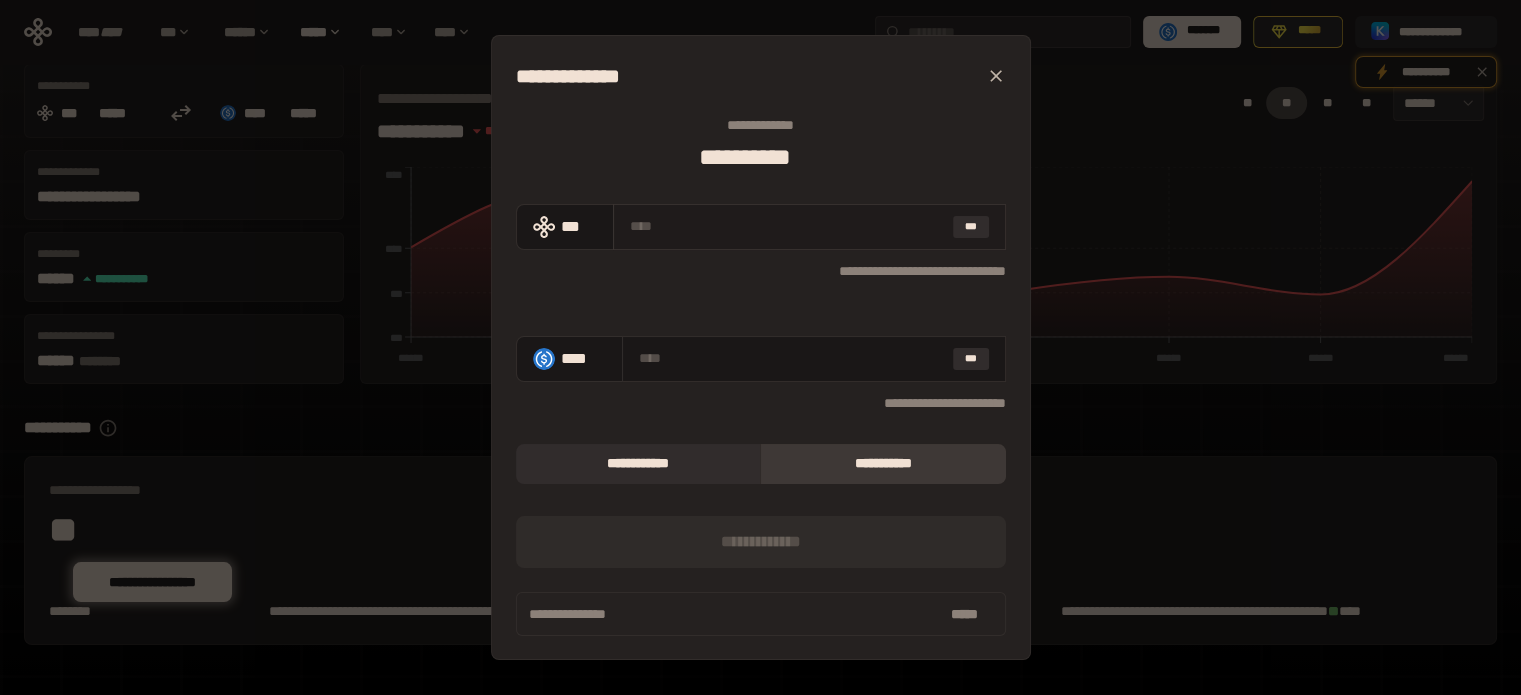 drag, startPoint x: 970, startPoint y: 227, endPoint x: 939, endPoint y: 238, distance: 32.89377 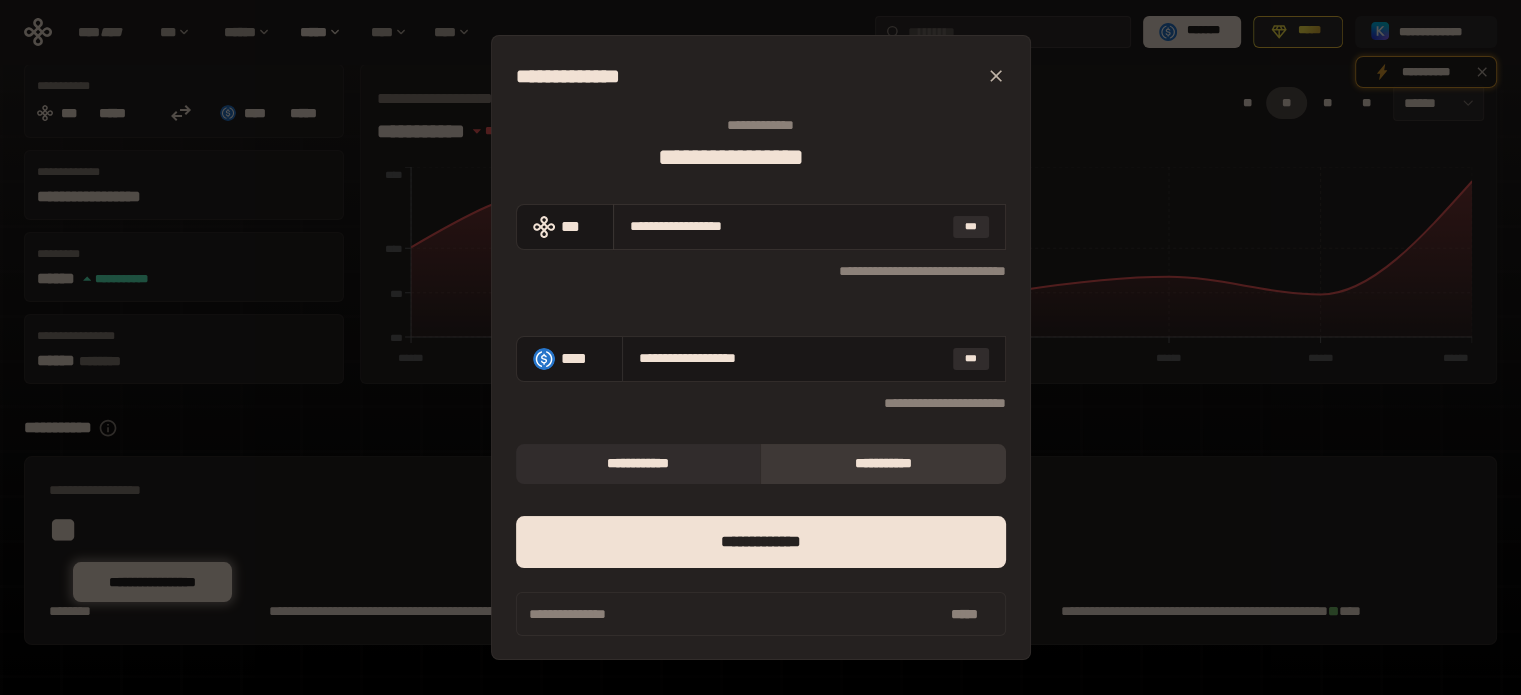 drag, startPoint x: 643, startPoint y: 229, endPoint x: 660, endPoint y: 221, distance: 18.788294 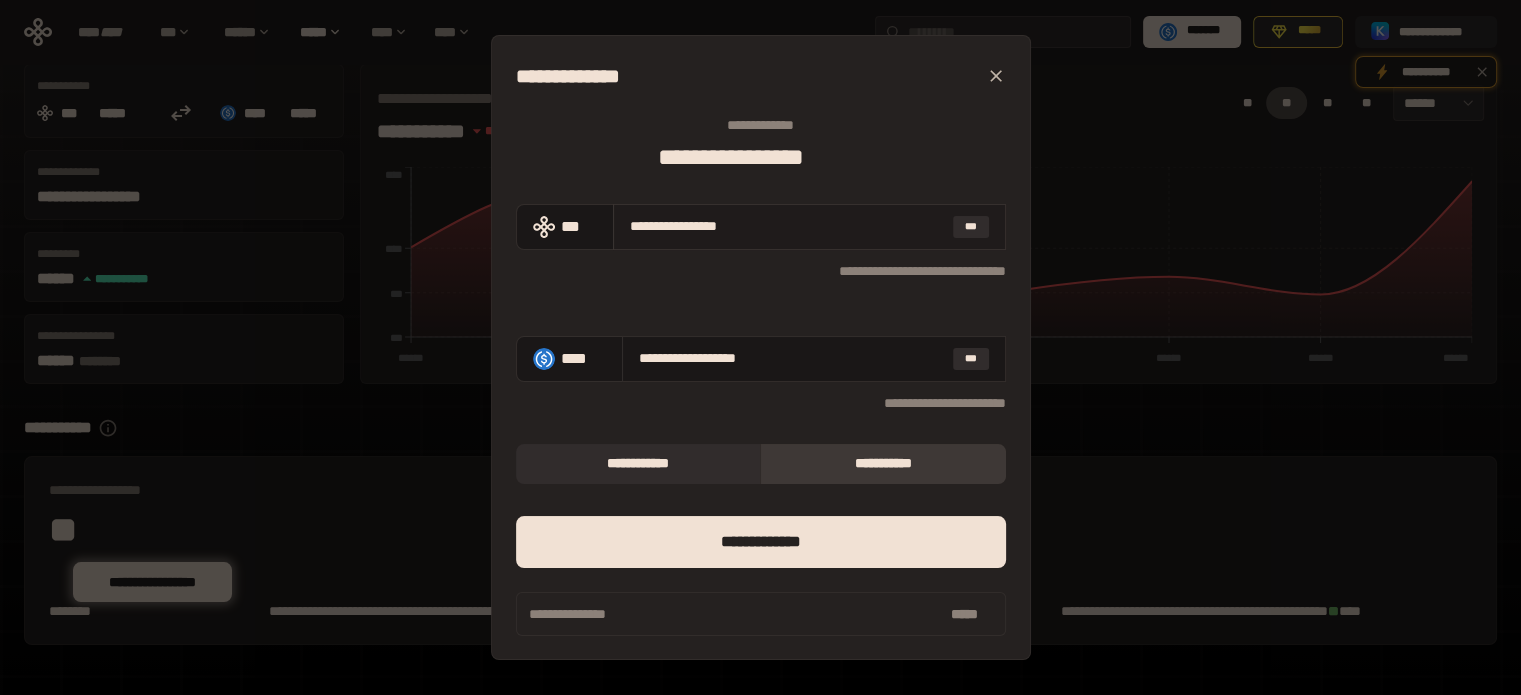 type on "**********" 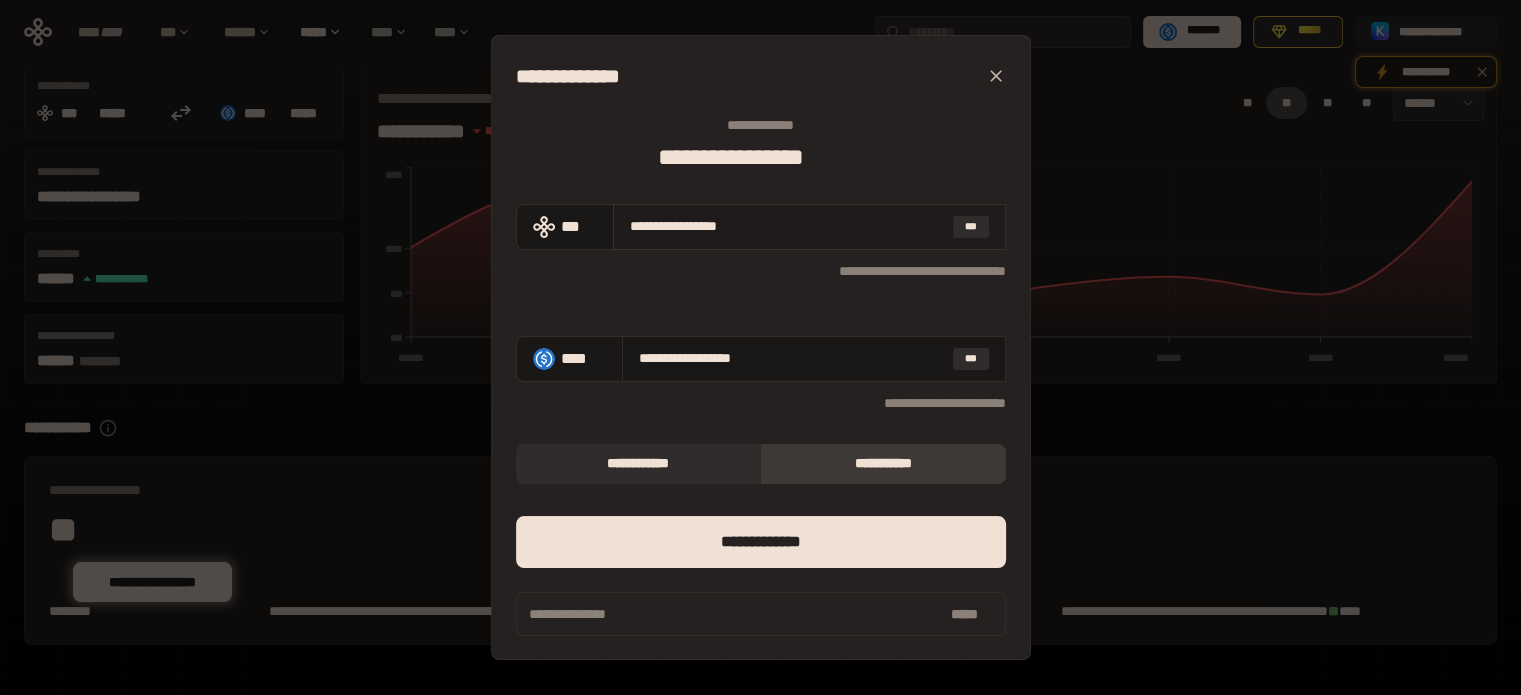 type on "**********" 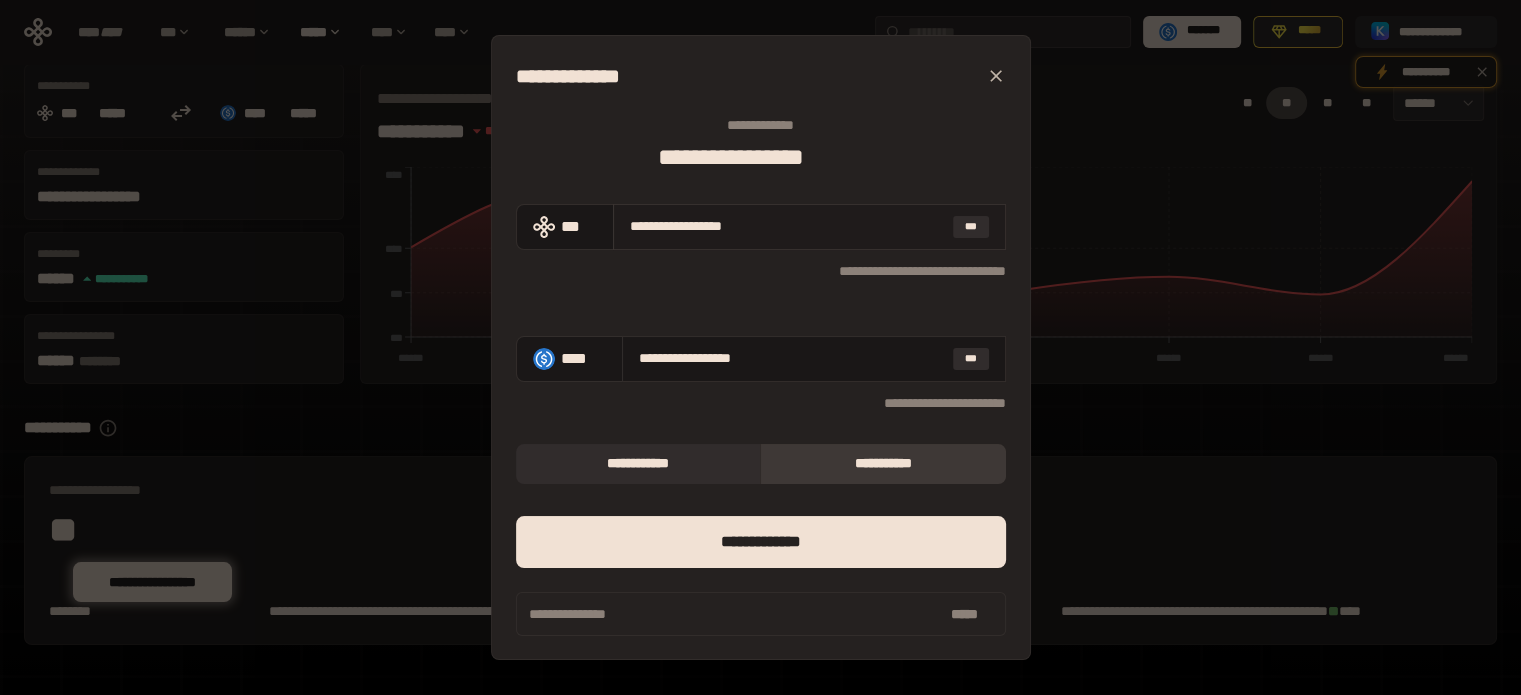 type on "**********" 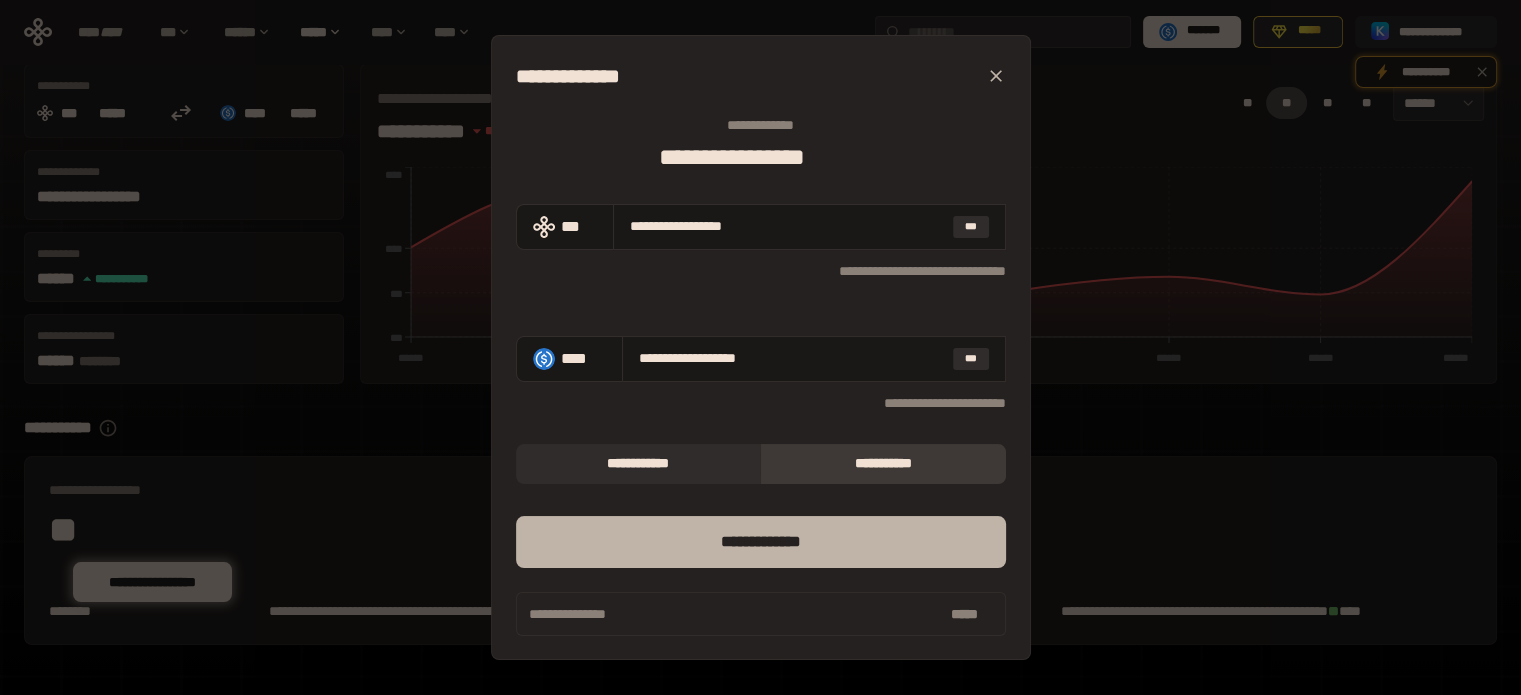 click on "*** *********" at bounding box center [761, 542] 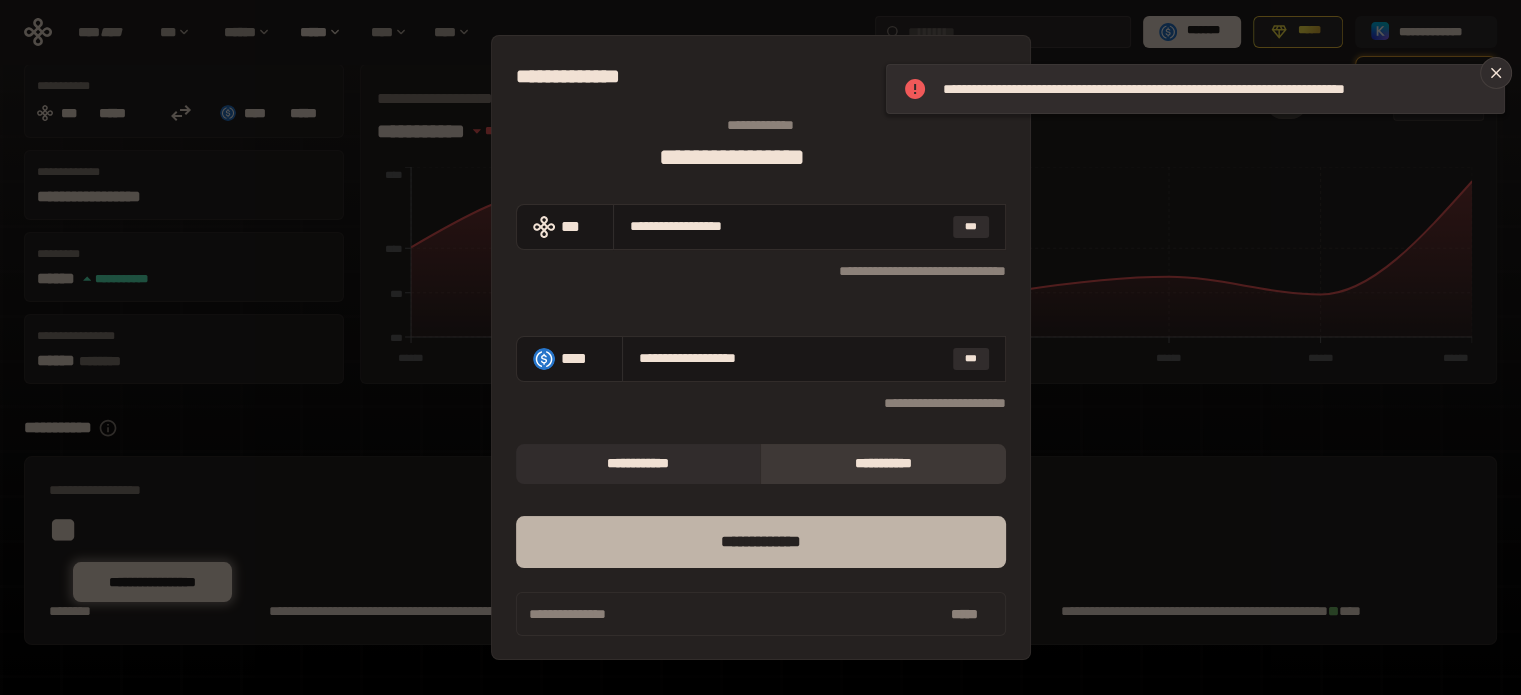 click on "*** *********" at bounding box center (761, 542) 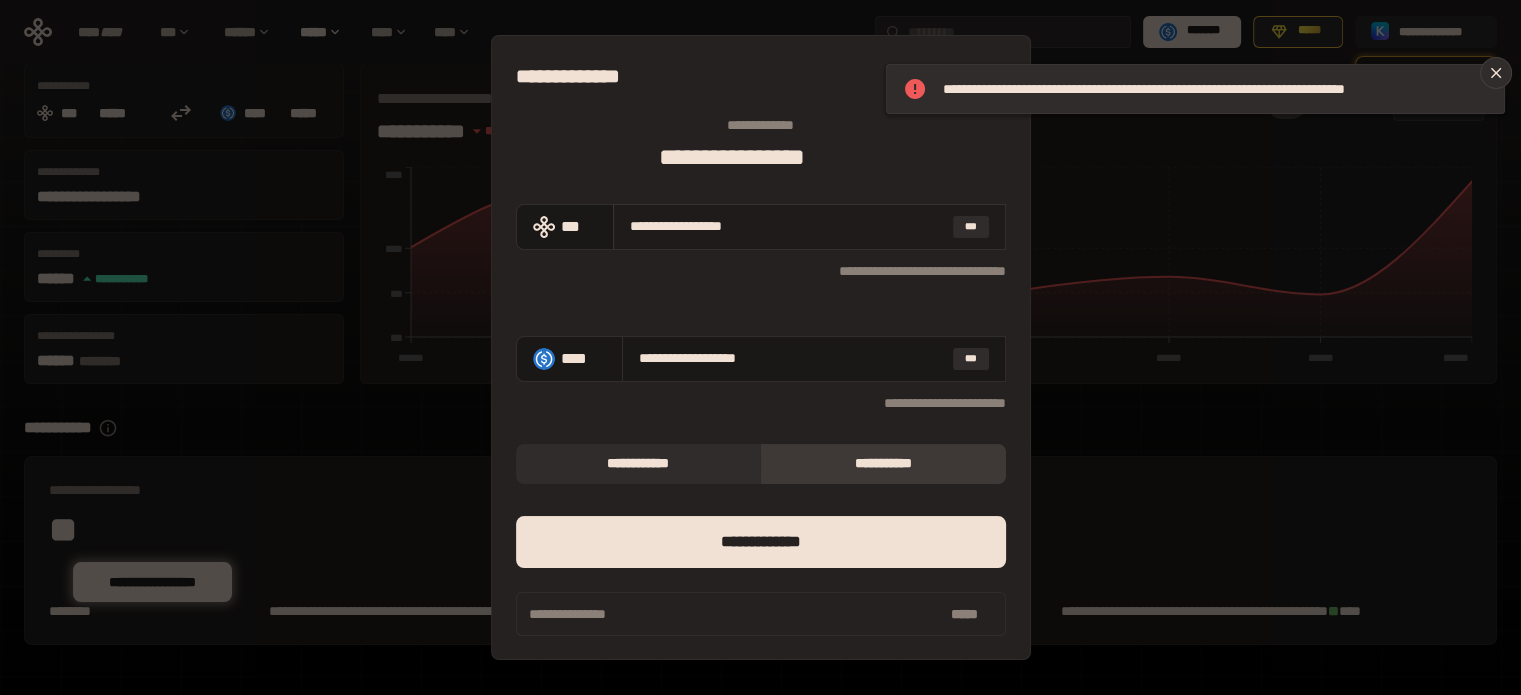 click on "**********" at bounding box center (809, 227) 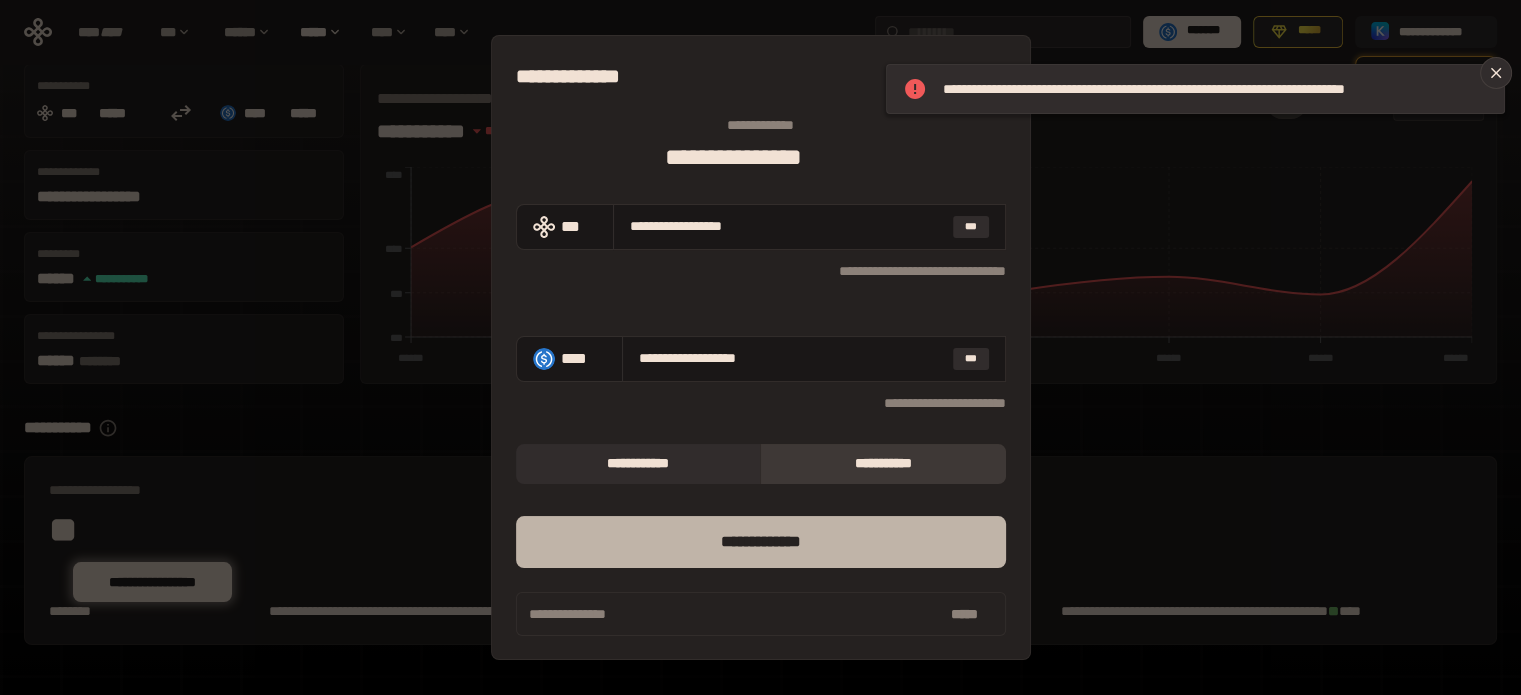 type on "**********" 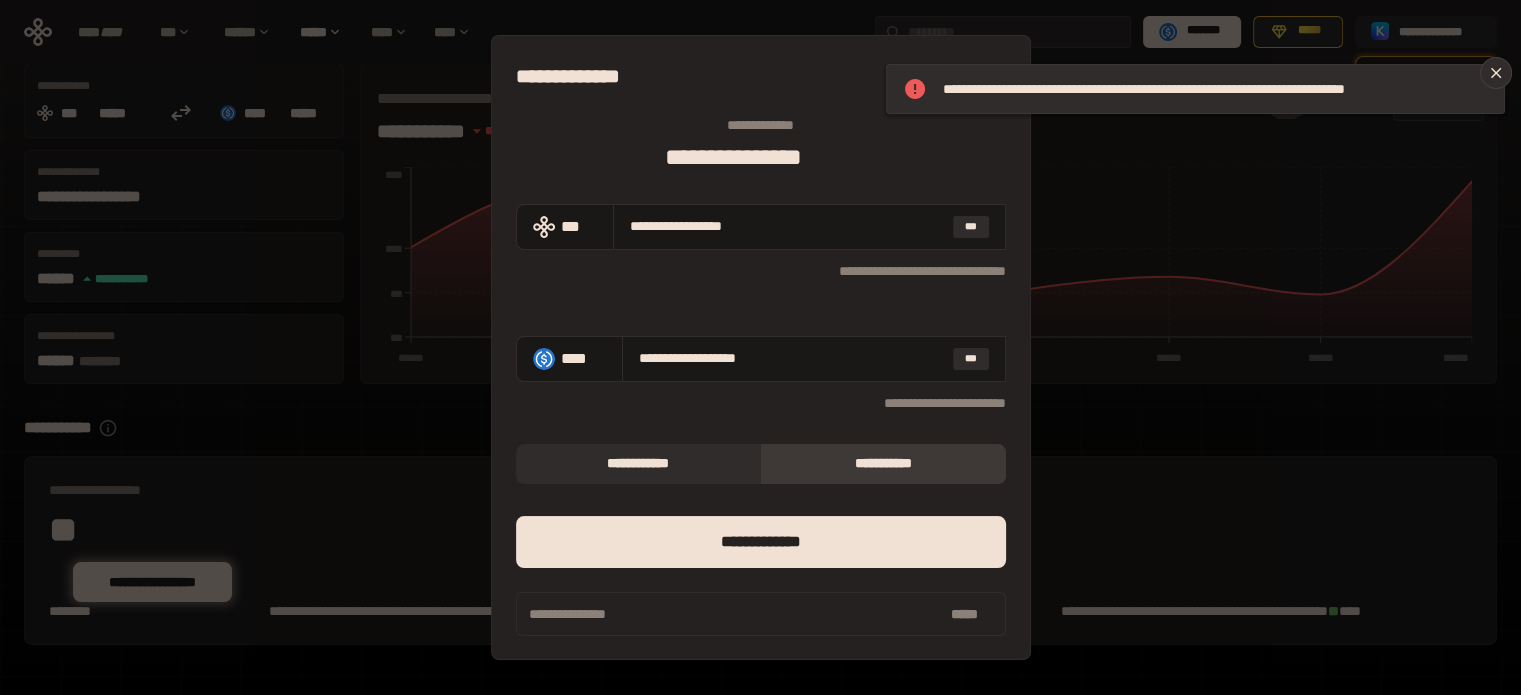 click on "**********" at bounding box center (760, 347) 